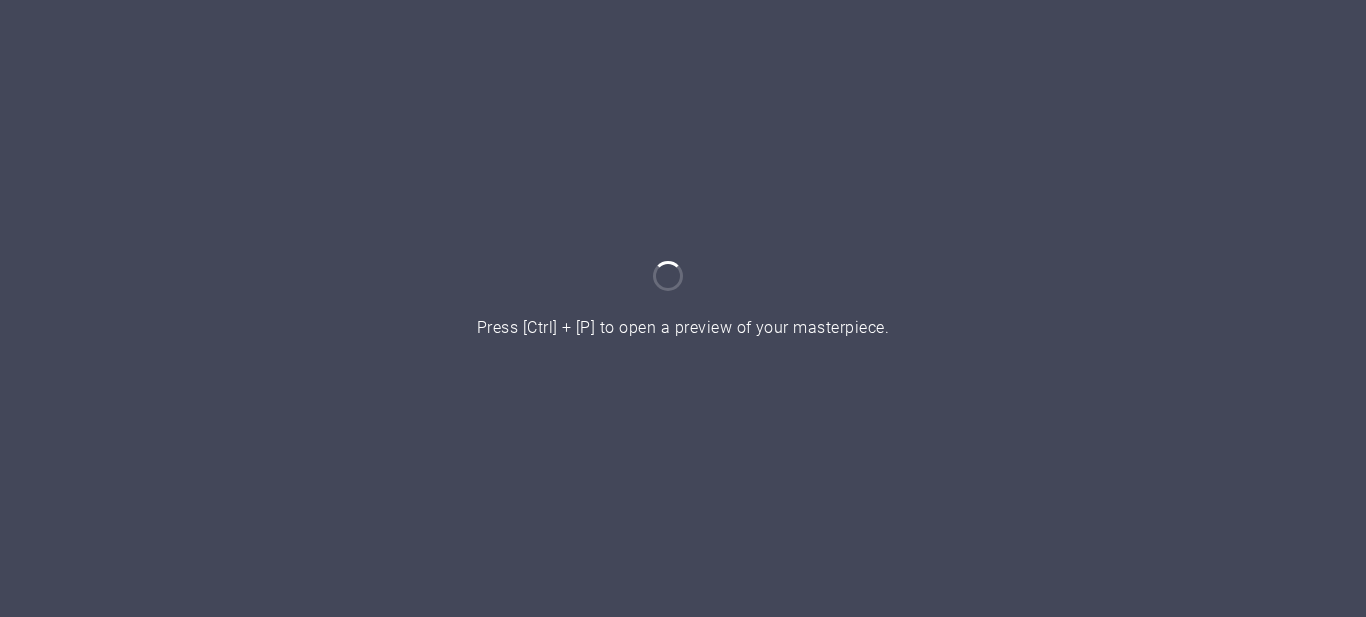scroll, scrollTop: 0, scrollLeft: 0, axis: both 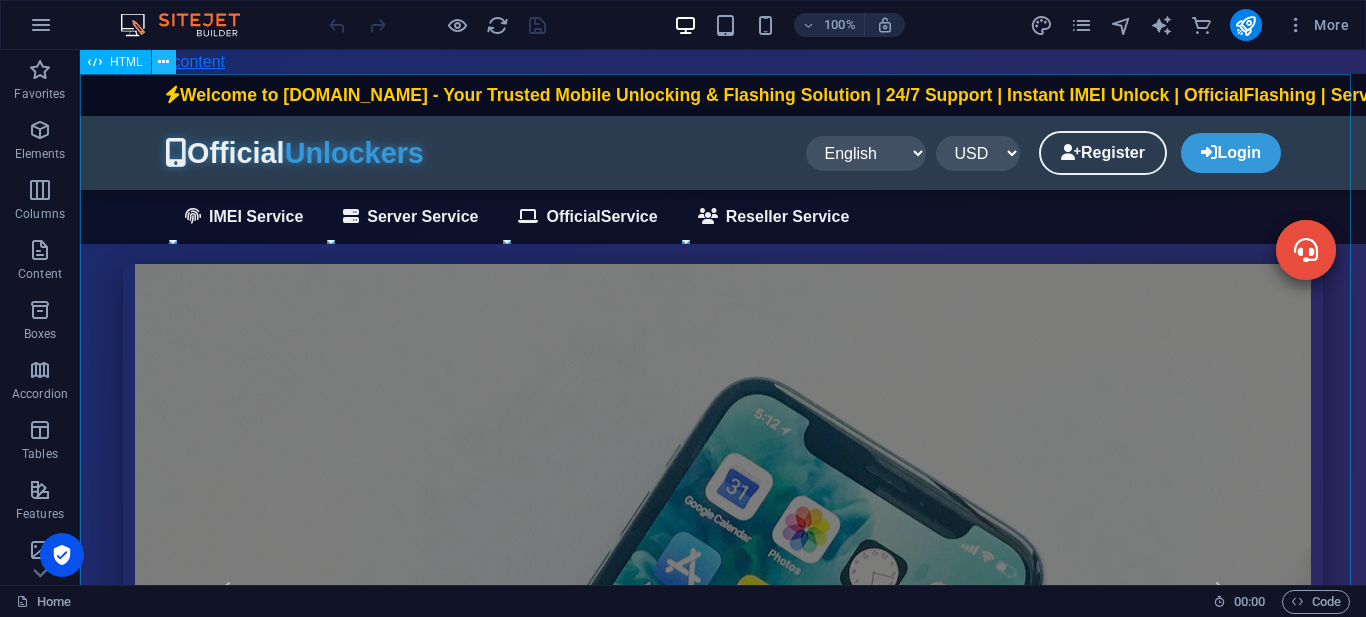 click at bounding box center [163, 62] 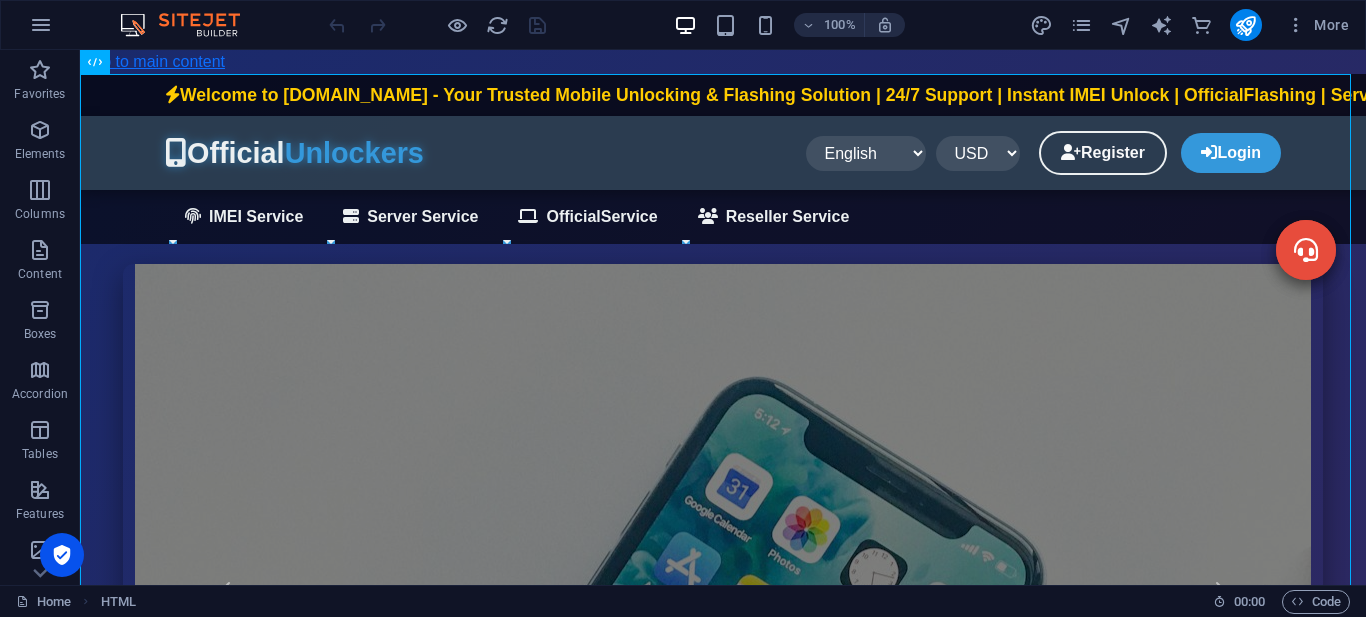 click on "100% More" at bounding box center [841, 25] 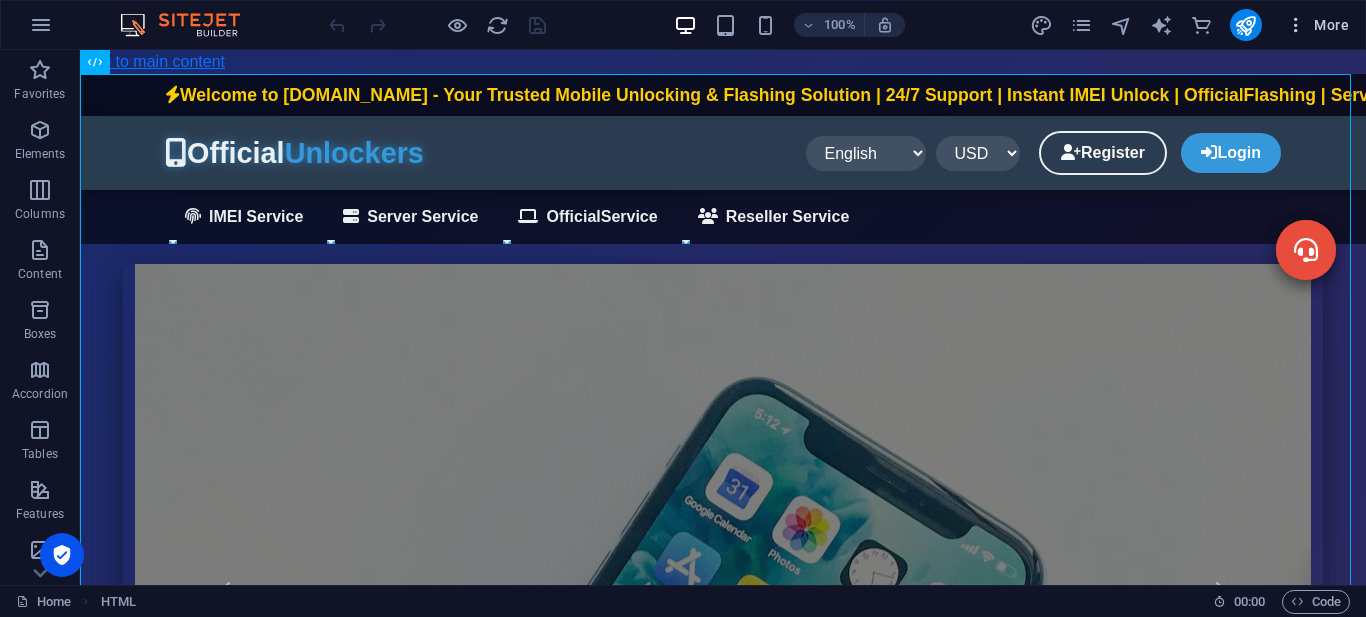 click at bounding box center [1296, 25] 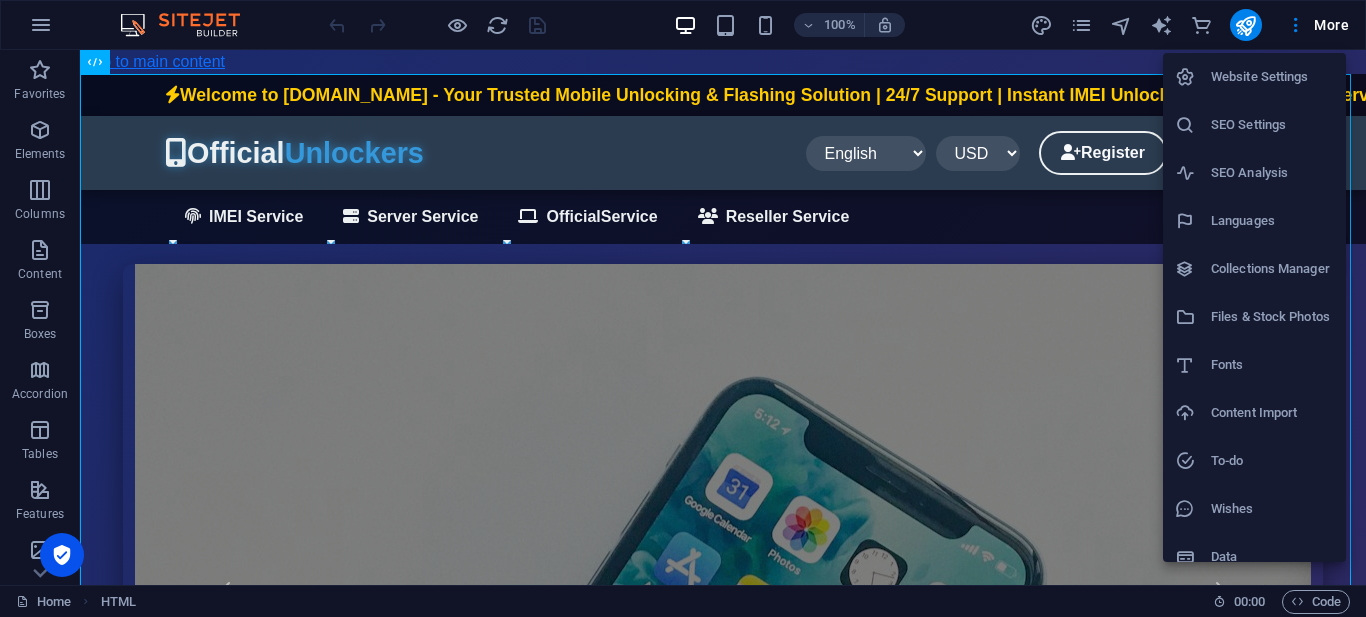 scroll, scrollTop: 19, scrollLeft: 0, axis: vertical 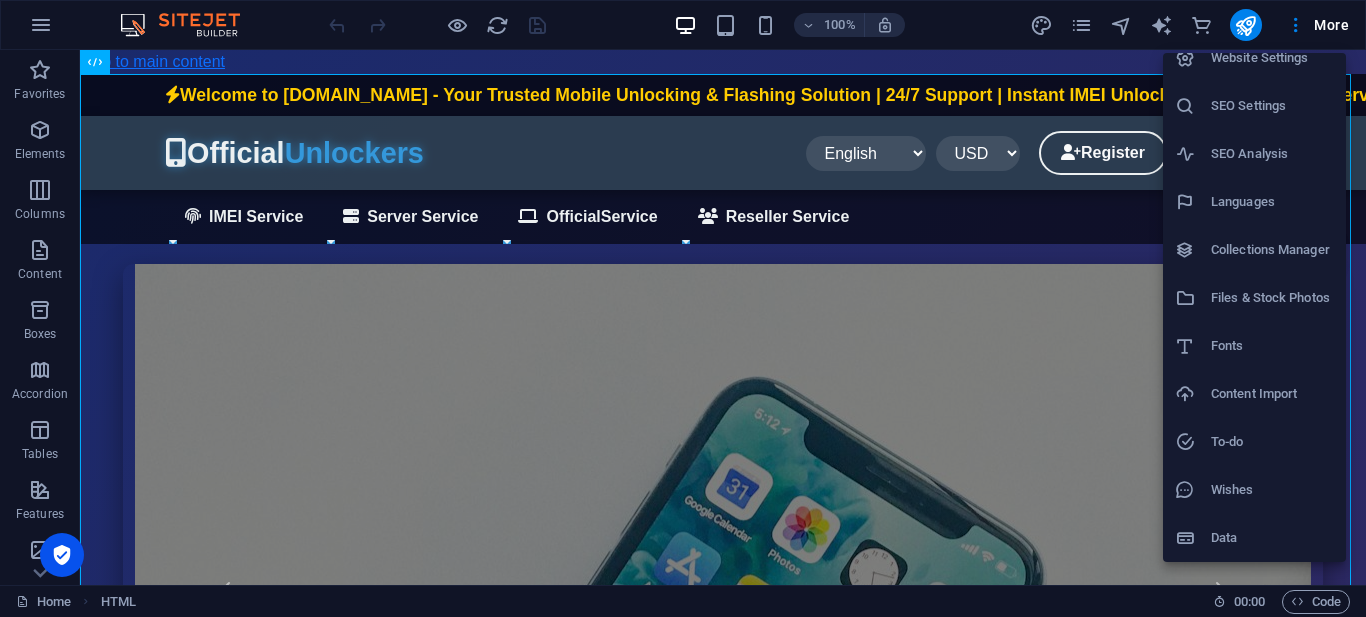 click on "Website Settings" at bounding box center (1272, 58) 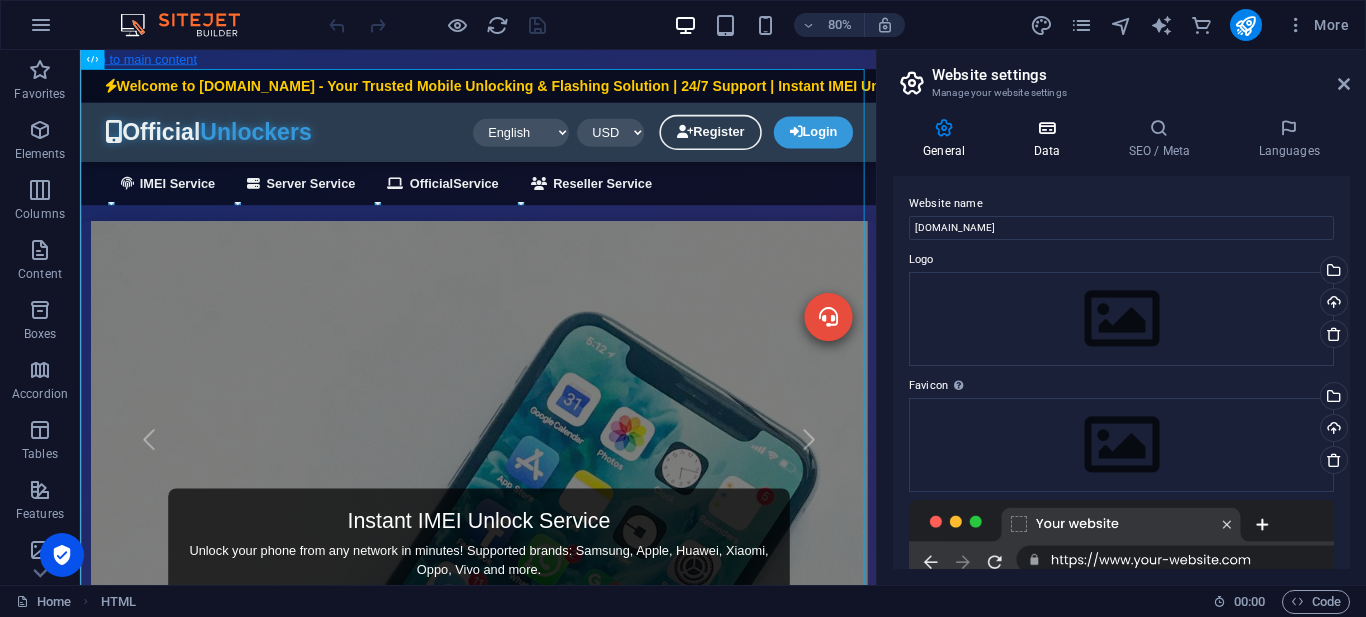 click on "Data" at bounding box center (1050, 139) 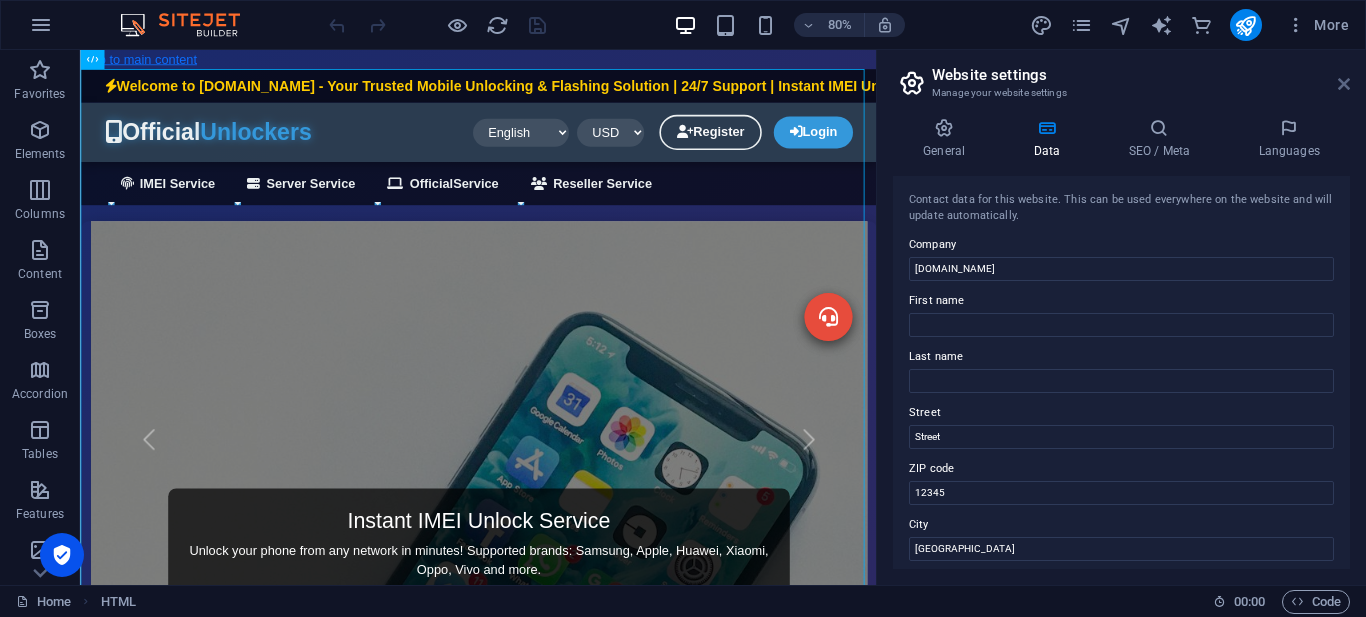 click at bounding box center (1344, 84) 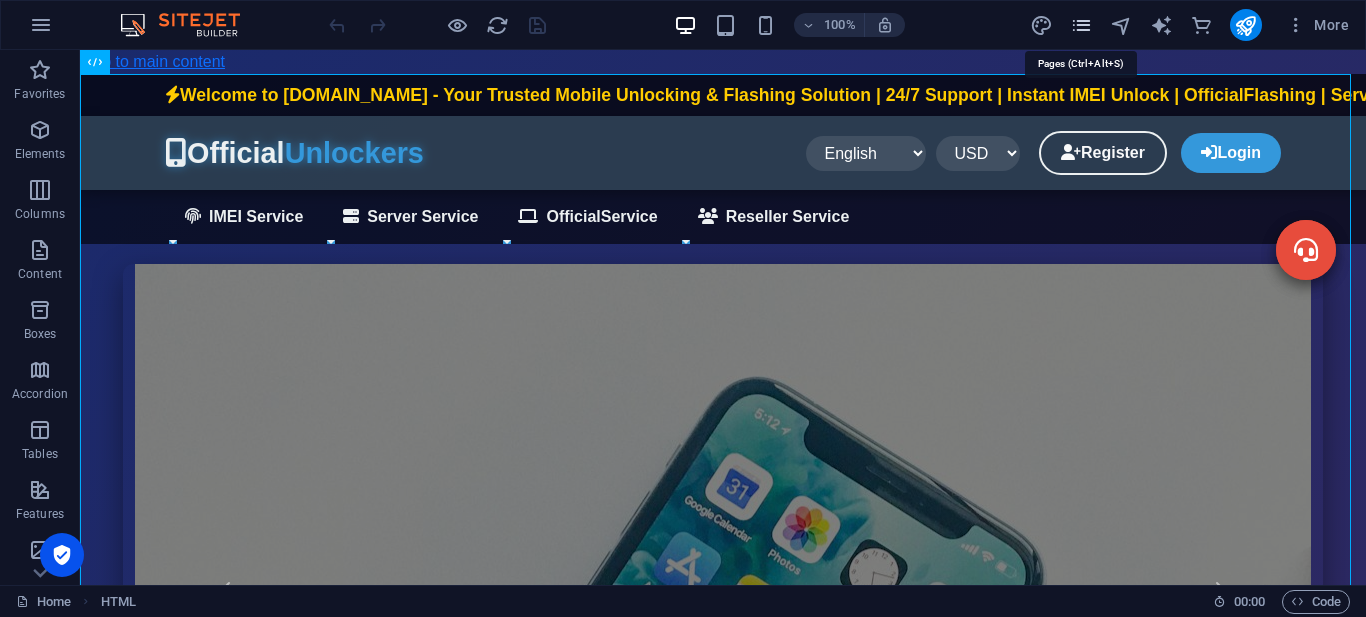 click at bounding box center [1081, 25] 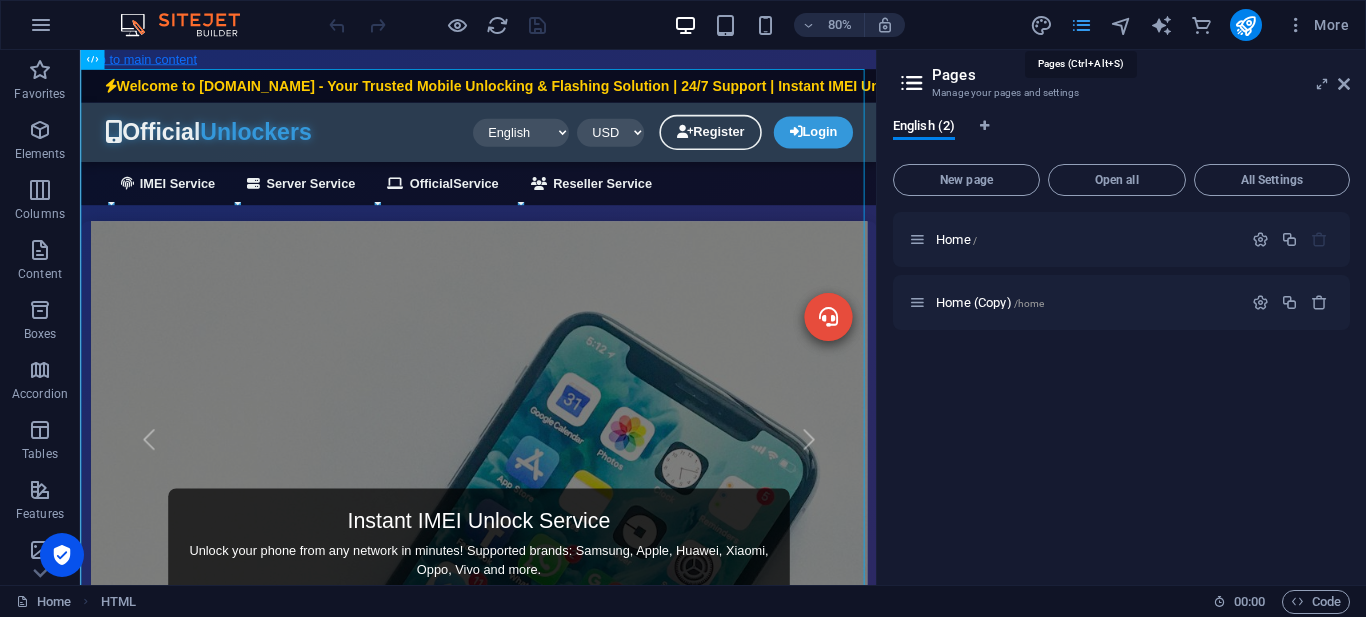 click at bounding box center [1081, 25] 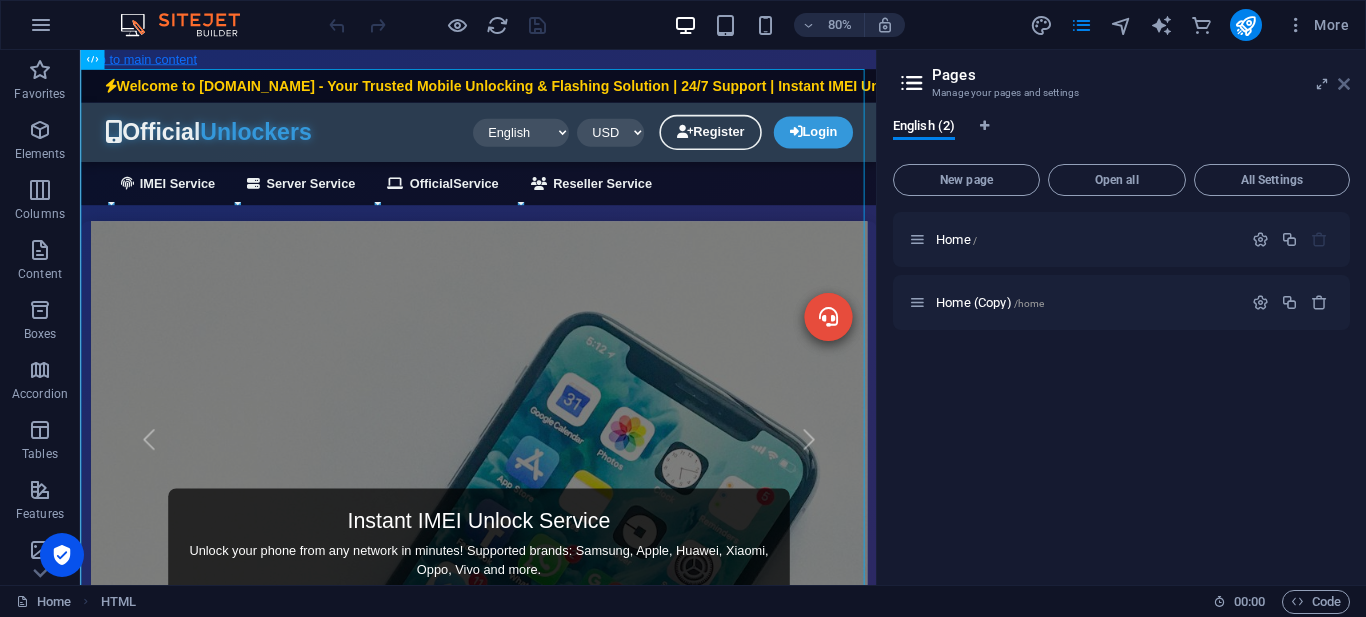 click at bounding box center (1344, 84) 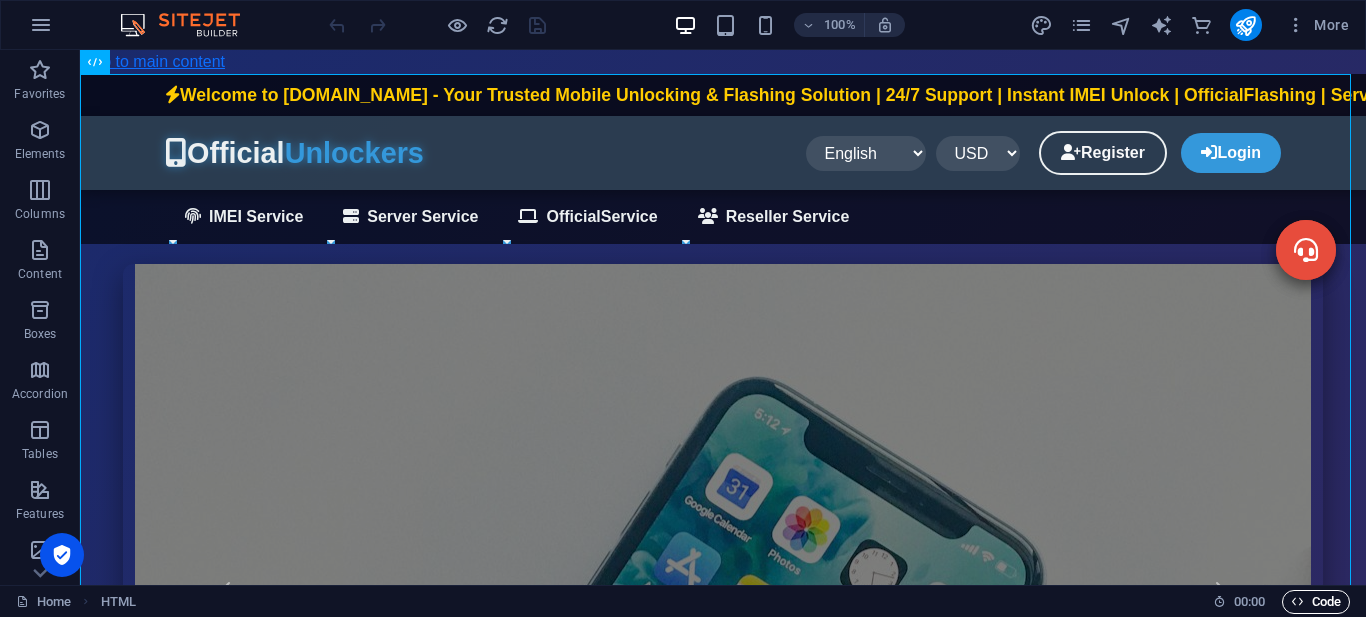 click on "Code" at bounding box center [1316, 602] 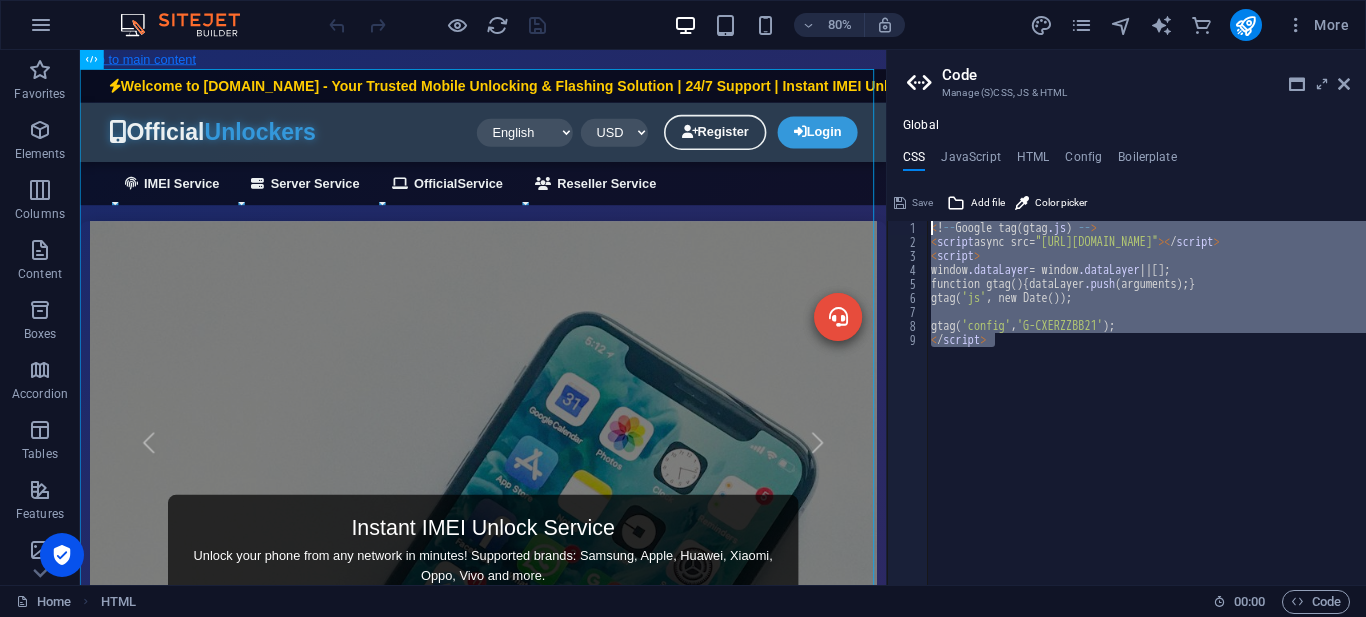drag, startPoint x: 1233, startPoint y: 361, endPoint x: 894, endPoint y: 204, distance: 373.5907 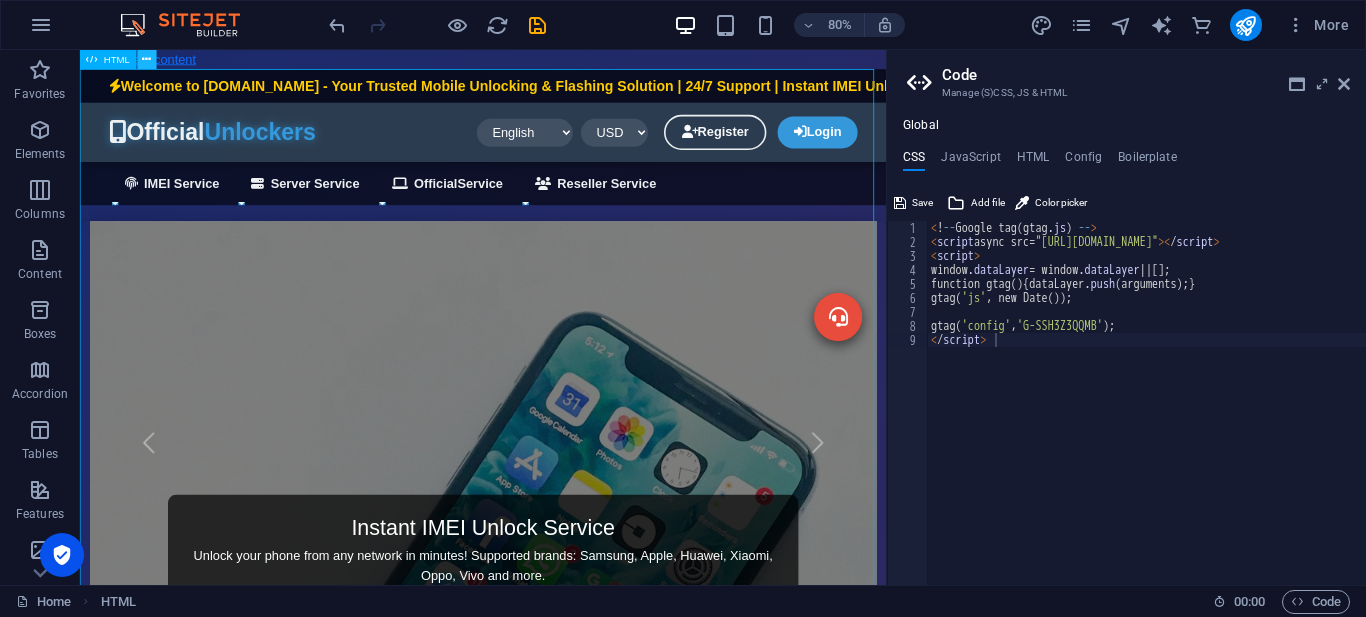 click at bounding box center (147, 59) 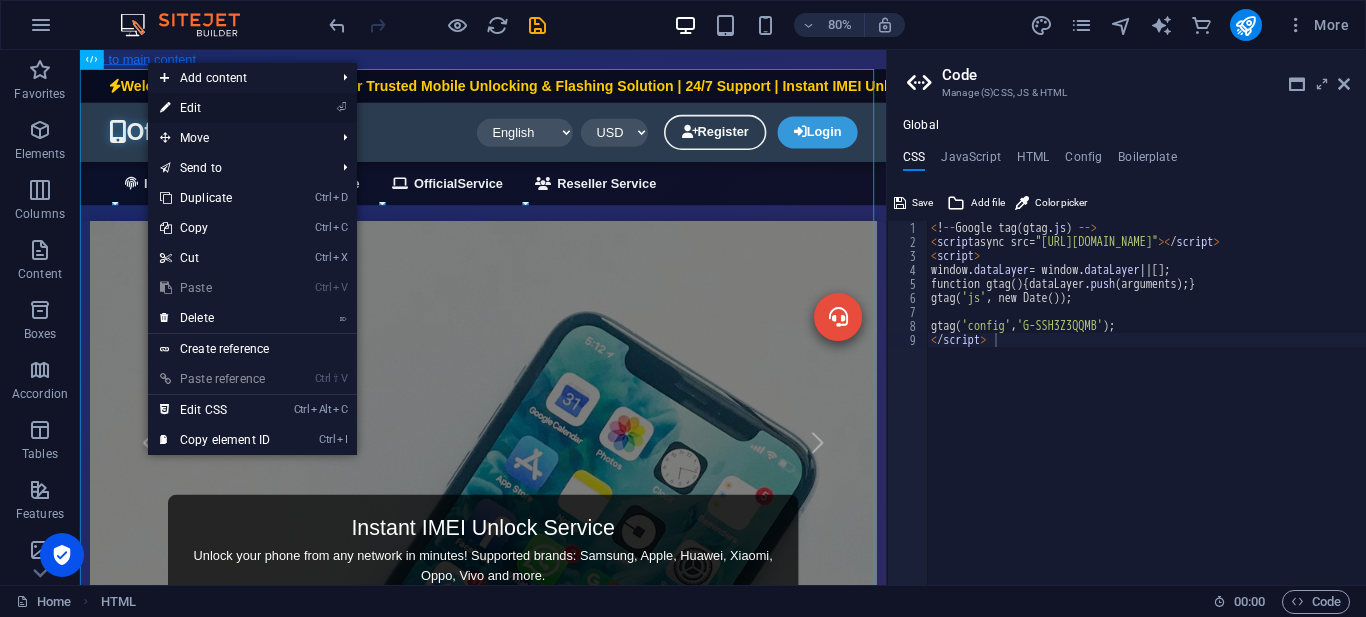 click on "⏎  Edit" at bounding box center [215, 108] 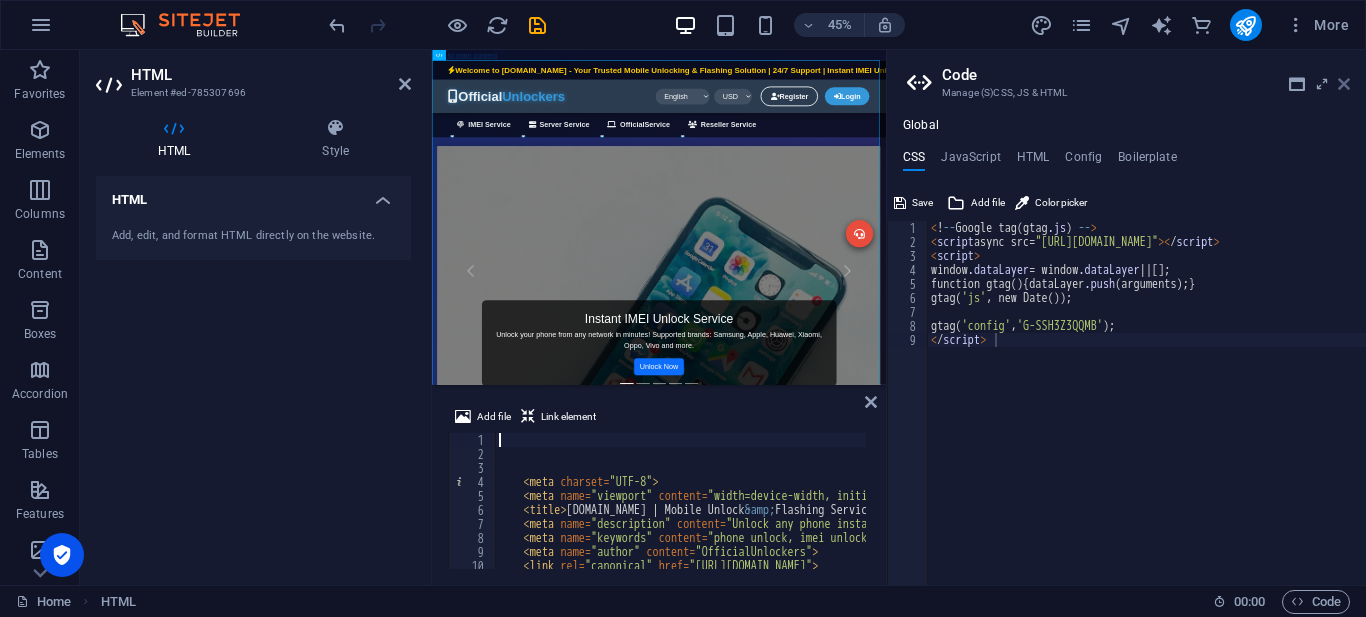 click at bounding box center (1344, 84) 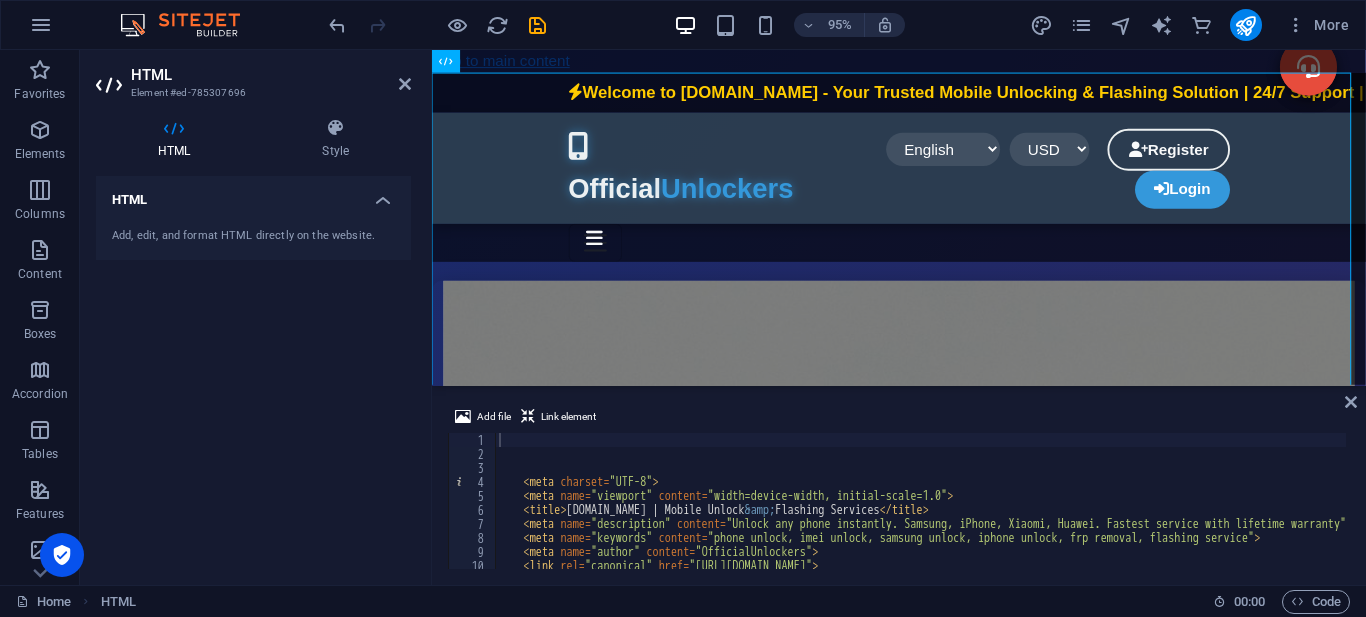 type on "<meta name="viewport" content="width=device-width, initial-scale=1.0">" 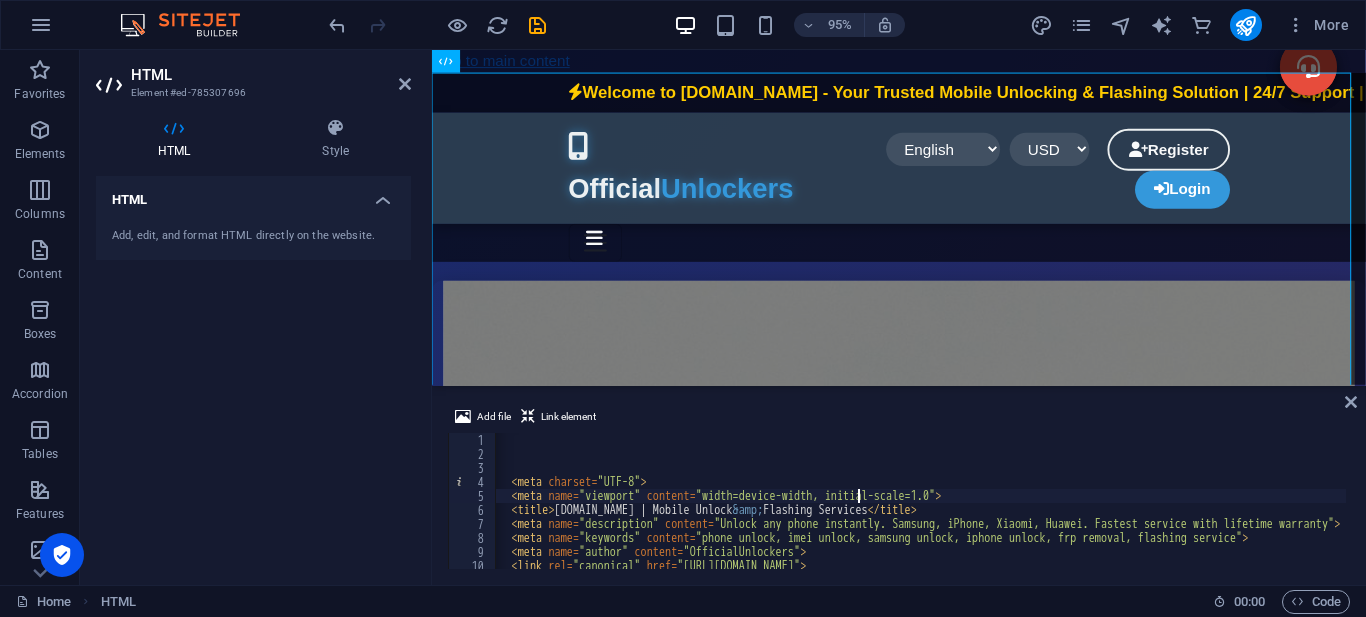 click on "< meta   charset = "UTF-8" >      < meta   name = "viewport"   content = "width=device-width, initial-scale=1.0" >      < title > [DOMAIN_NAME] | Mobile Unlock  &amp;  Flashing Services </ title >      < meta   name = "description"   content = "Unlock any phone instantly. Samsung, iPhone, Xiaomi, Huawei. Fastest service with lifetime warranty" >      < meta   name = "keywords"   content = "phone unlock, imei unlock, samsung unlock, iphone unlock, frp removal, flashing service" >      < meta   name = "author"   content = "OfficialUnlockers" >      < link   rel = "canonical"   href = "[URL][DOMAIN_NAME]" >" at bounding box center (1394, 513) 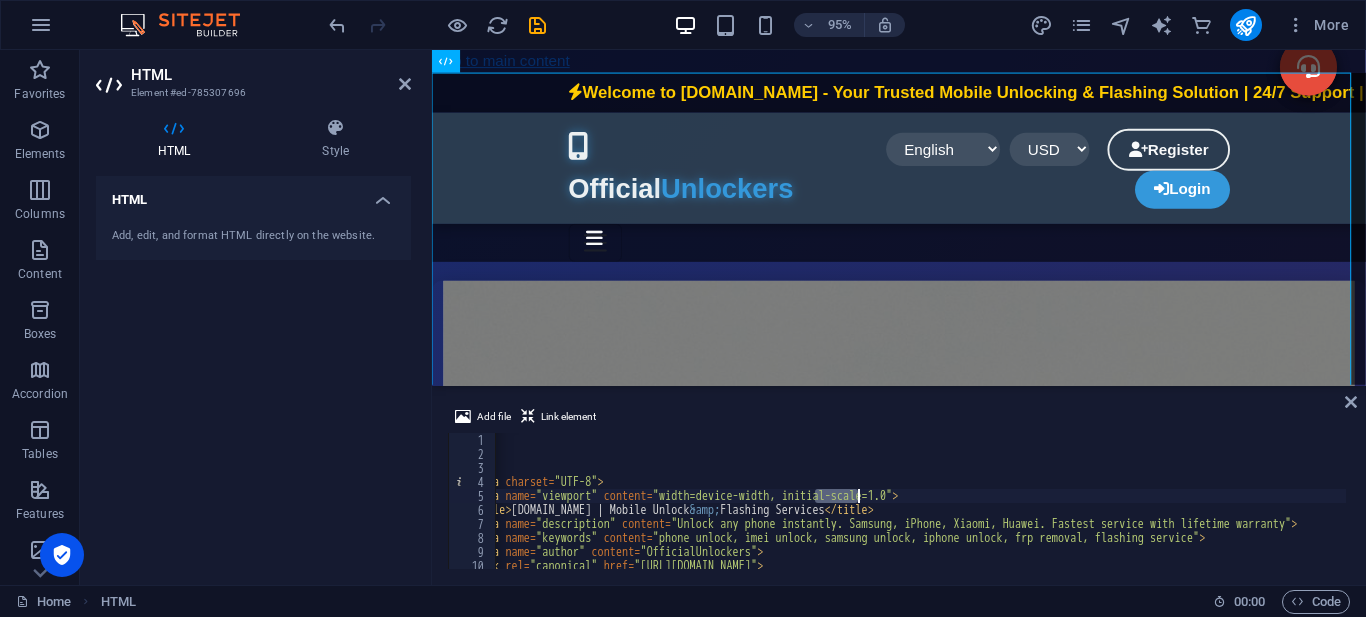 scroll, scrollTop: 0, scrollLeft: 0, axis: both 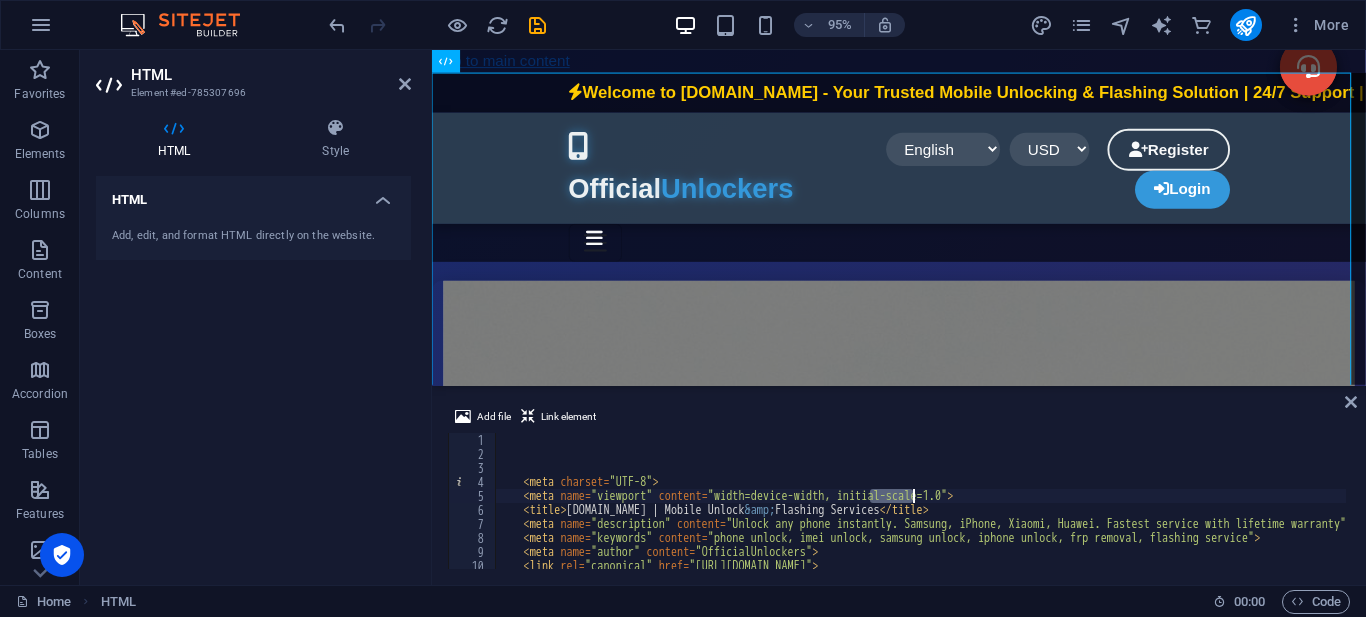 type 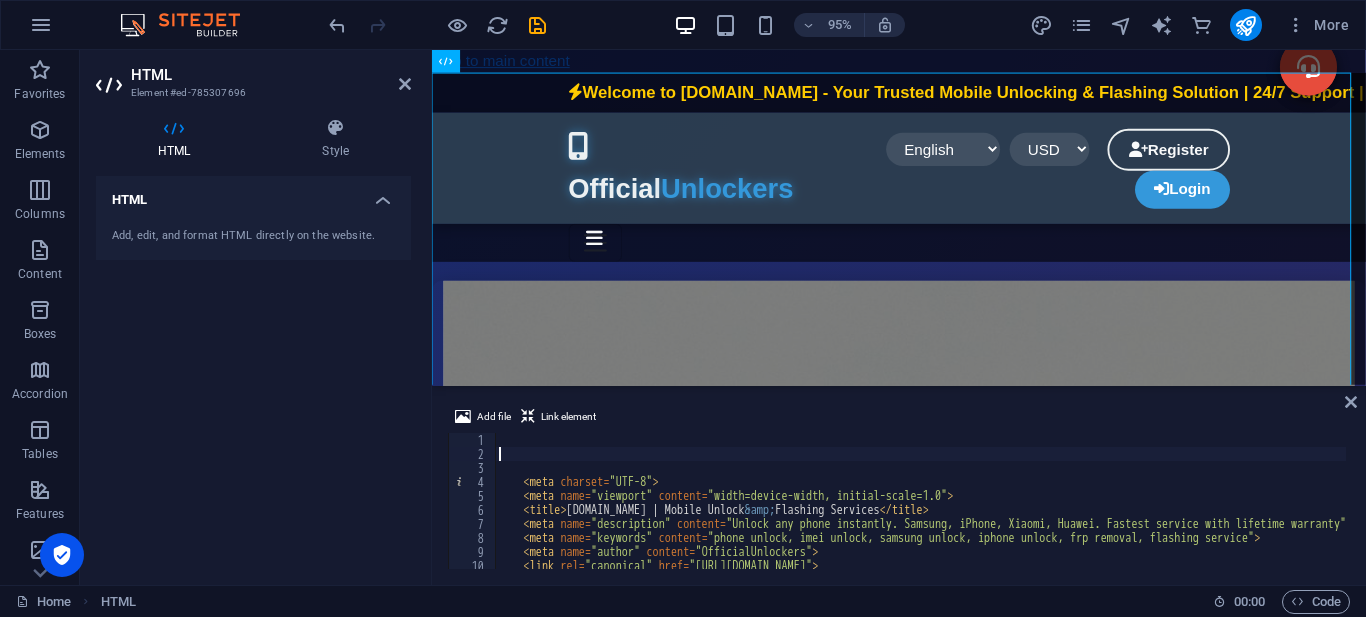click on "< meta   charset = "UTF-8" >      < meta   name = "viewport"   content = "width=device-width, initial-scale=1.0" >      < title > [DOMAIN_NAME] | Mobile Unlock  &amp;  Flashing Services </ title >      < meta   name = "description"   content = "Unlock any phone instantly. Samsung, iPhone, Xiaomi, Huawei. Fastest service with lifetime warranty" >      < meta   name = "keywords"   content = "phone unlock, imei unlock, samsung unlock, iphone unlock, frp removal, flashing service" >      < meta   name = "author"   content = "OfficialUnlockers" >      < link   rel = "canonical"   href = "[URL][DOMAIN_NAME]" >" at bounding box center [1406, 513] 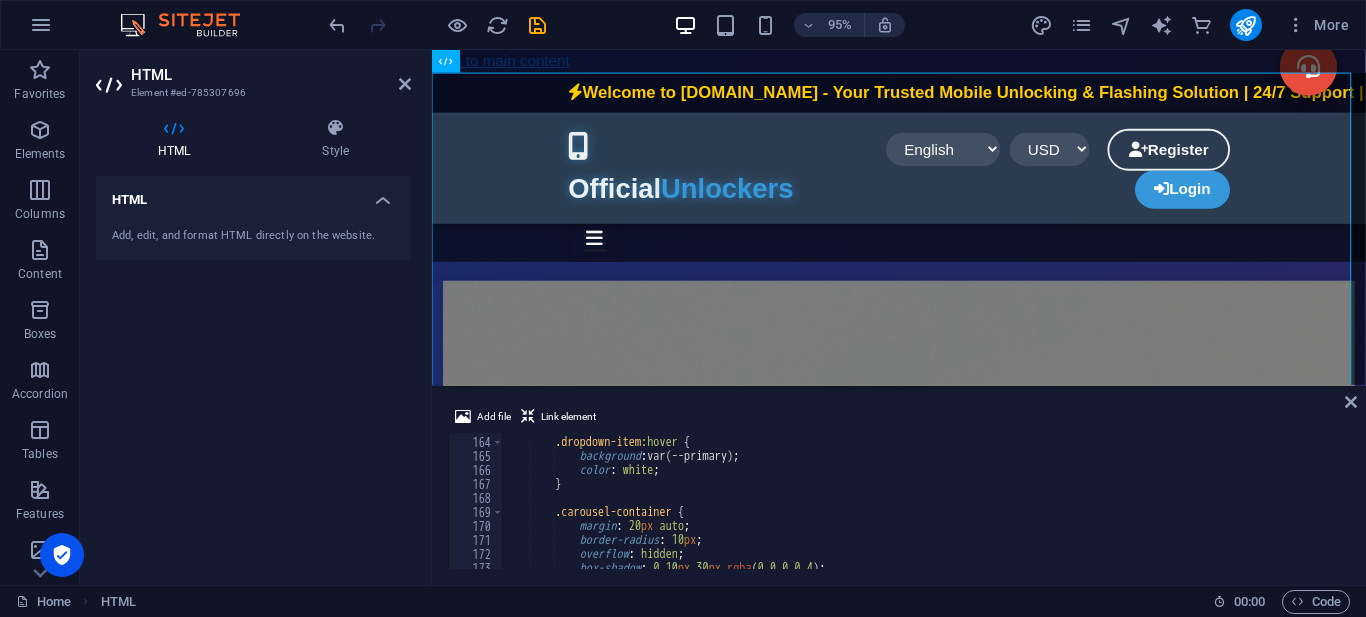 scroll, scrollTop: 2520, scrollLeft: 0, axis: vertical 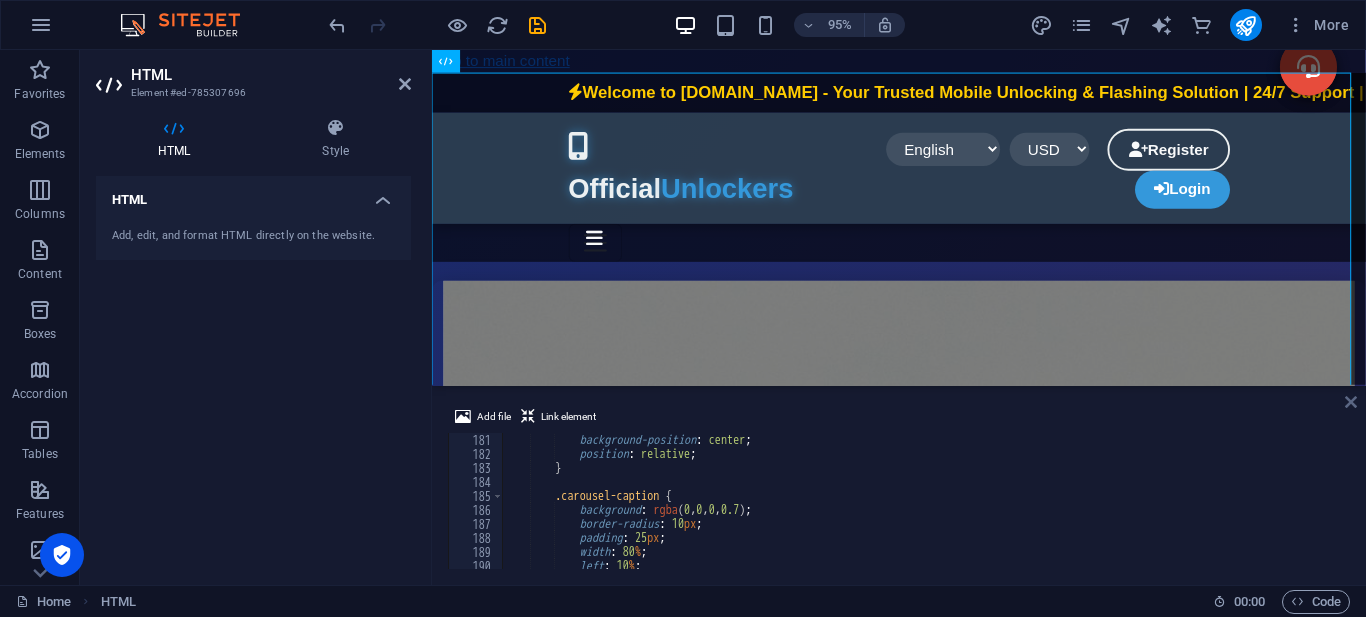 click at bounding box center [1351, 402] 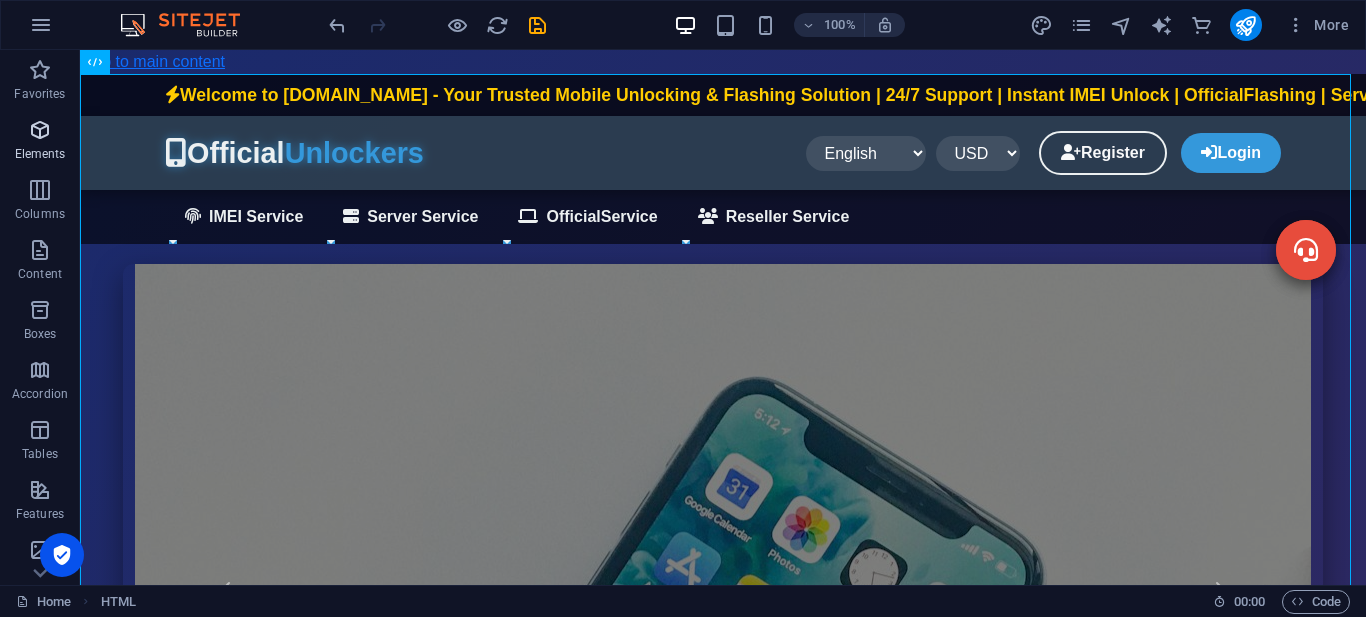 click on "Elements" at bounding box center (40, 154) 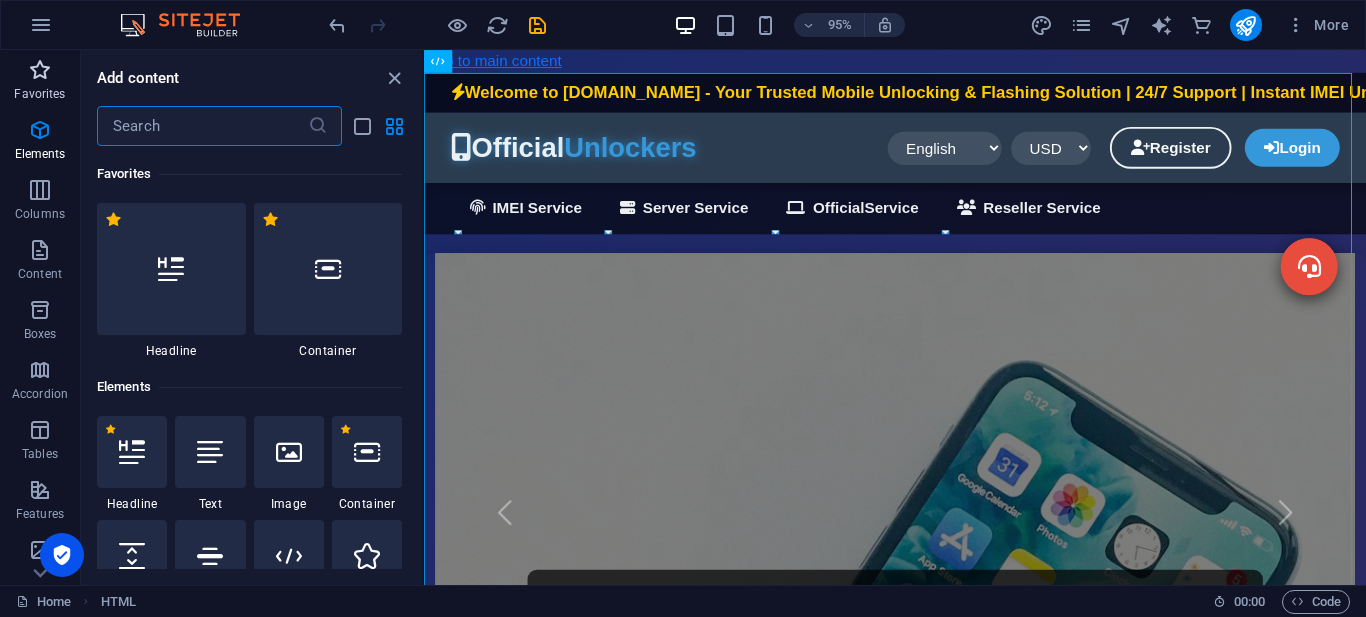 scroll, scrollTop: 213, scrollLeft: 0, axis: vertical 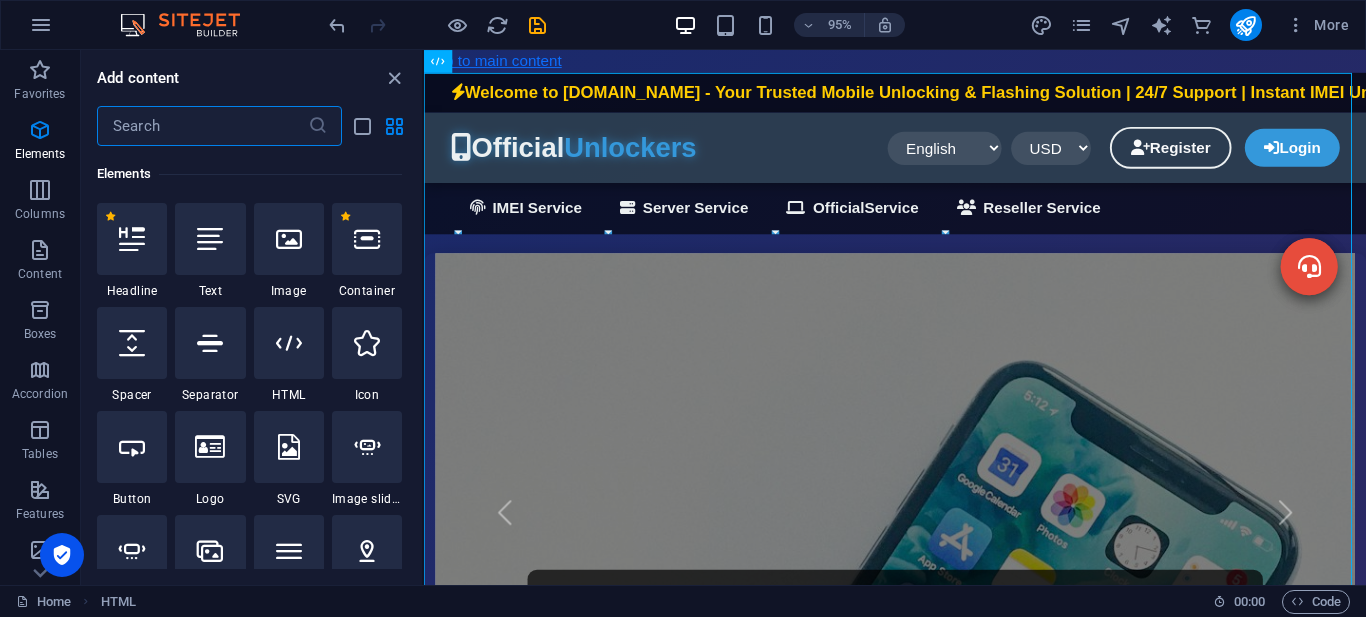 click on "Skip to main content
[DOMAIN_NAME] | Mobile Unlock & Flashing Services
Welcome to [DOMAIN_NAME] - Your Trusted Mobile Unlocking & Flashing Solution | 24/7 Support | Instant IMEI Unlock | OfficialFlashing | Server Services | Reseller Program Available
Official Unlockers
English
বাংলা
Español
Français
العربية USD BDT" at bounding box center (920, 3151) 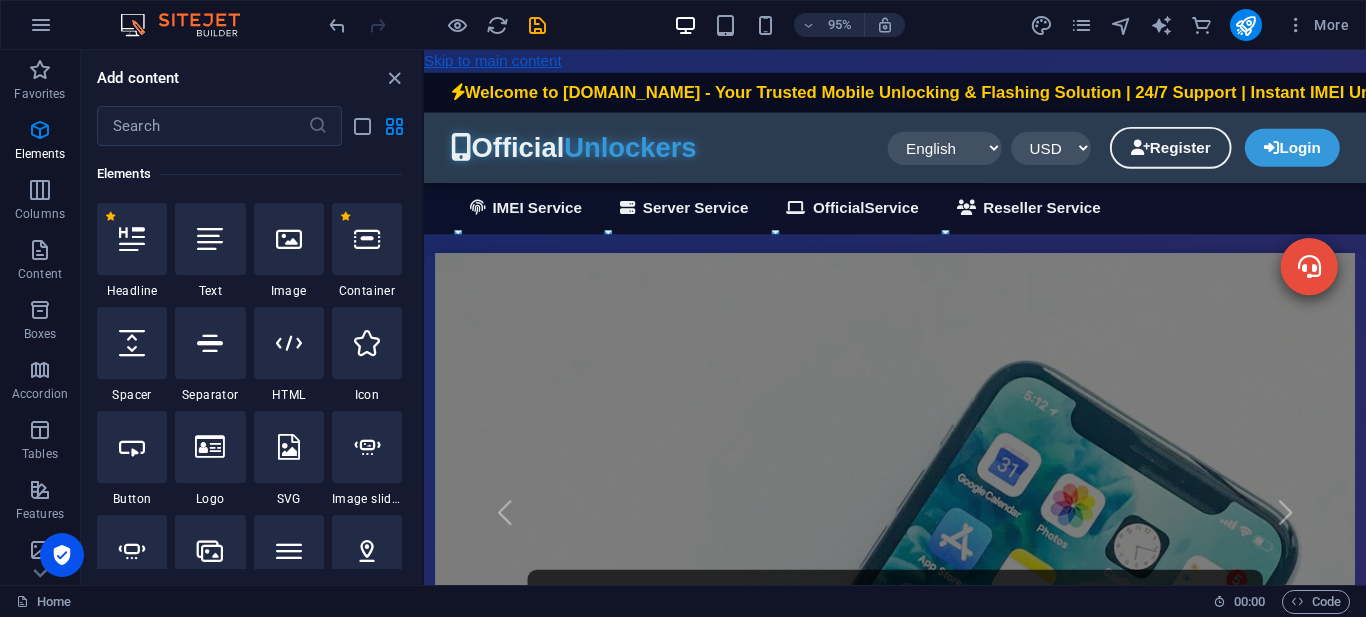 click on "Skip to main content" at bounding box center (496, 61) 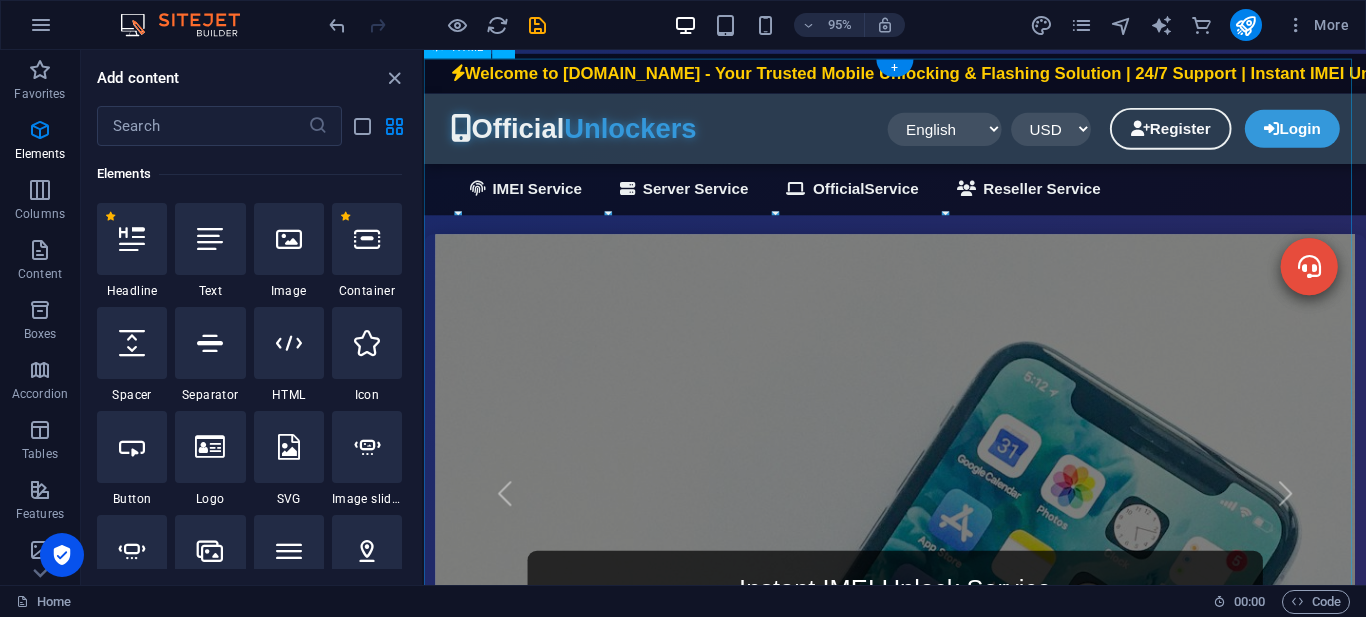 scroll, scrollTop: 24, scrollLeft: 0, axis: vertical 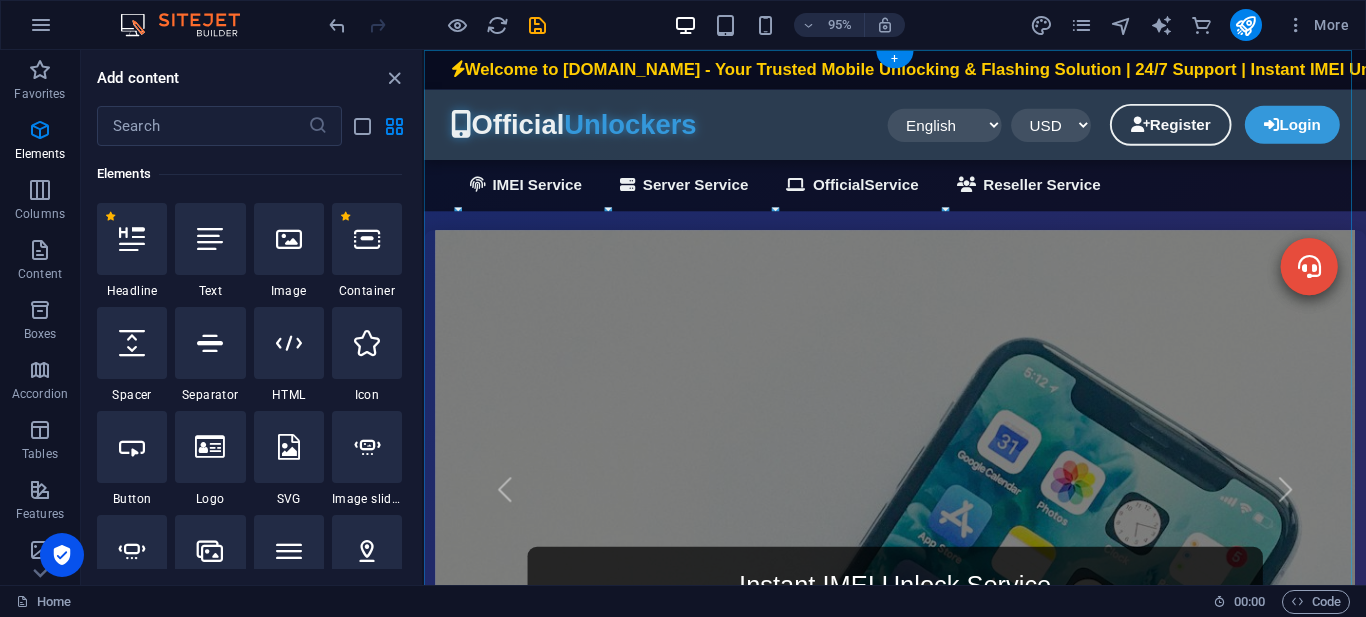 click on "[DOMAIN_NAME] | Mobile Unlock & Flashing Services
Welcome to [DOMAIN_NAME] - Your Trusted Mobile Unlocking & Flashing Solution | 24/7 Support | Instant IMEI Unlock | OfficialFlashing | Server Services | Reseller Program Available
Official Unlockers
English
বাংলা
Español
Français
العربية" at bounding box center (920, 3127) 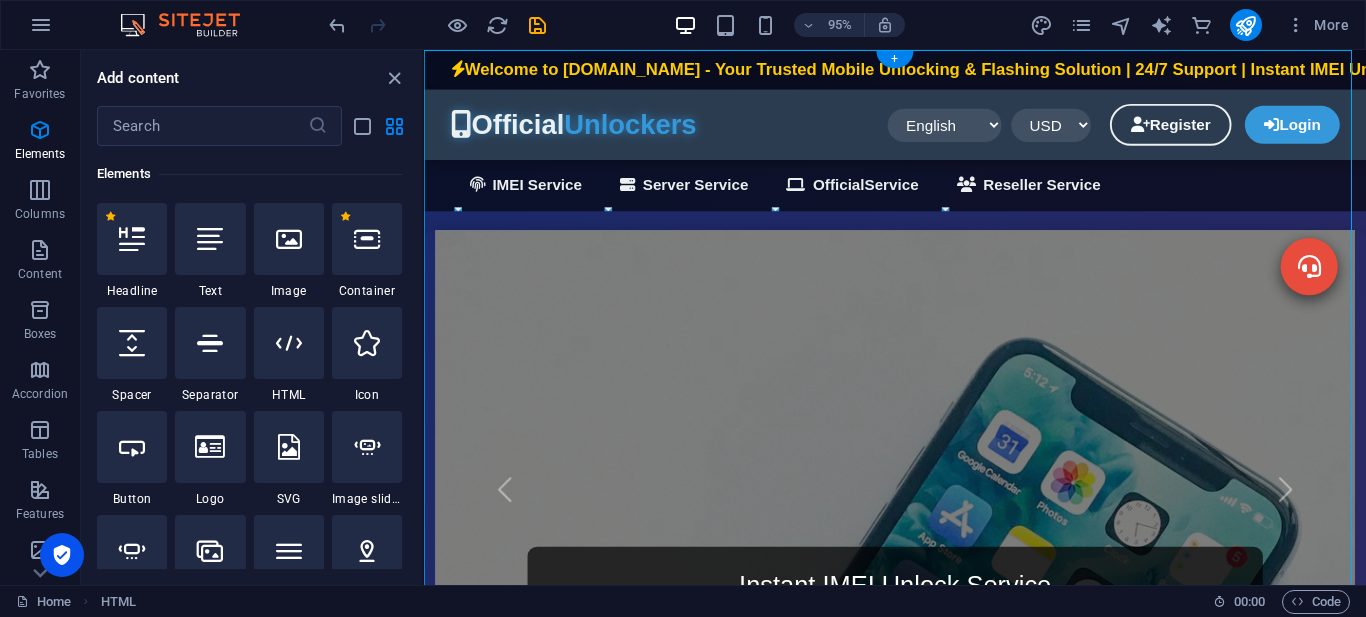 click on "[DOMAIN_NAME] | Mobile Unlock & Flashing Services
Welcome to [DOMAIN_NAME] - Your Trusted Mobile Unlocking & Flashing Solution | 24/7 Support | Instant IMEI Unlock | OfficialFlashing | Server Services | Reseller Program Available
Official Unlockers
English
বাংলা
Español
Français
العربية" at bounding box center [920, 3127] 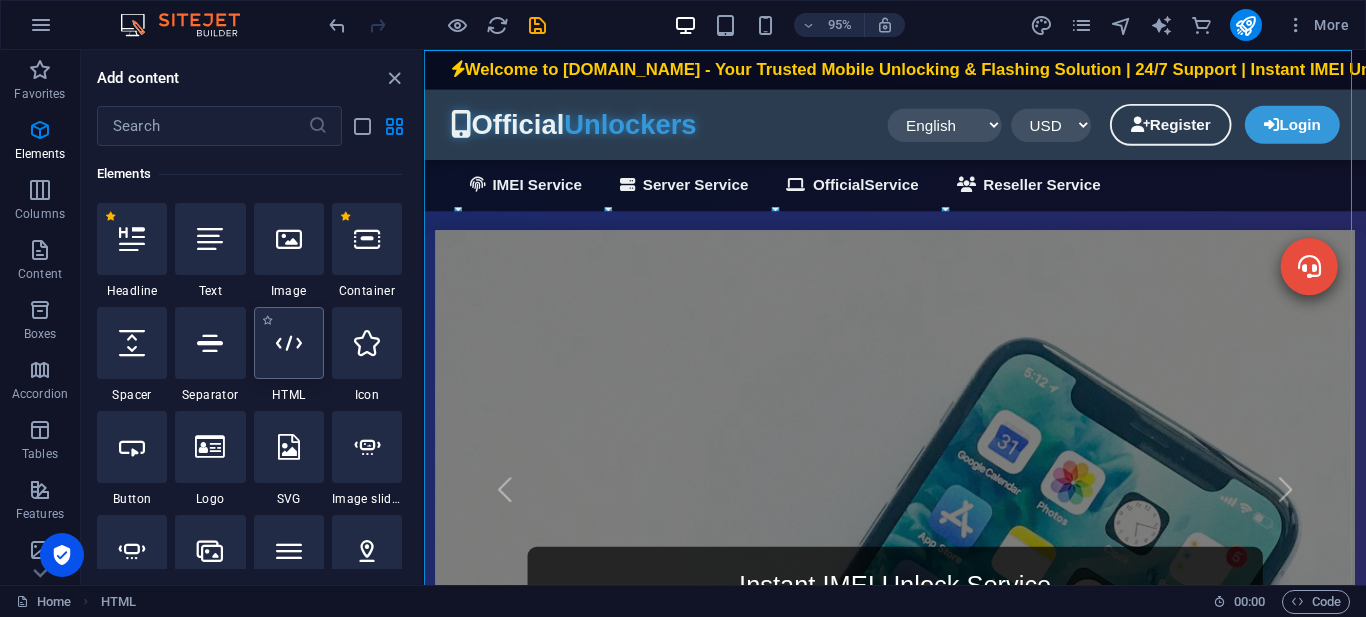 click at bounding box center (289, 343) 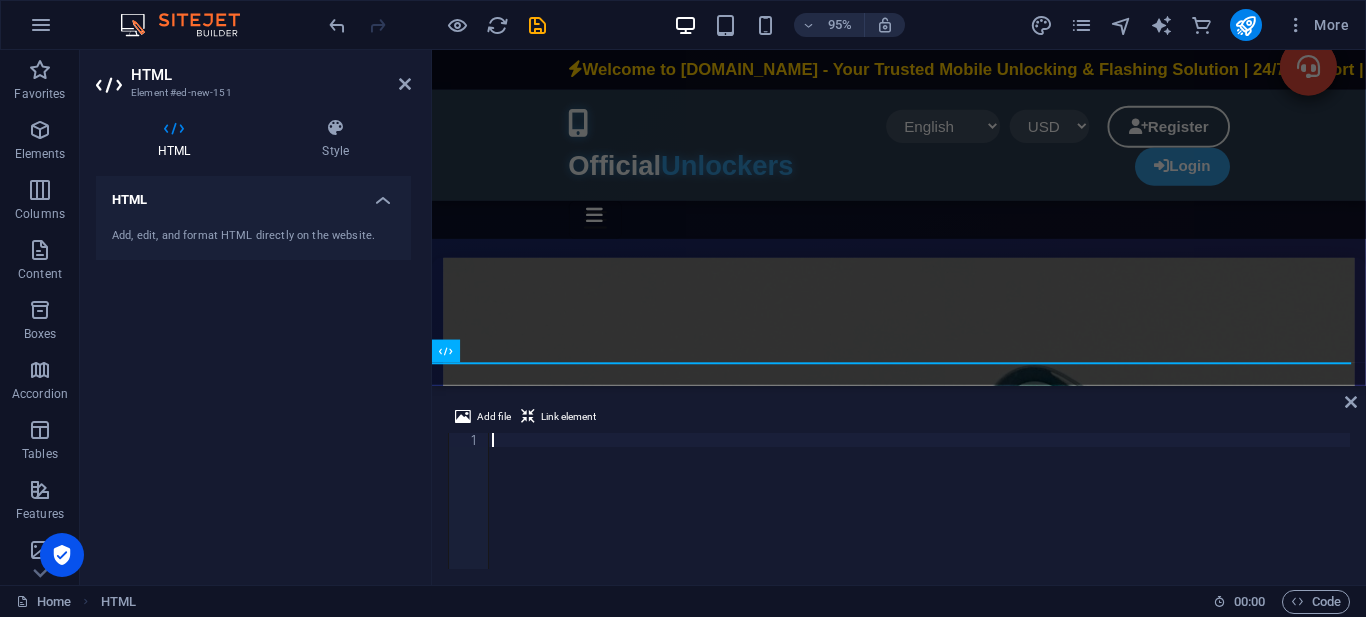 scroll, scrollTop: 6433, scrollLeft: 0, axis: vertical 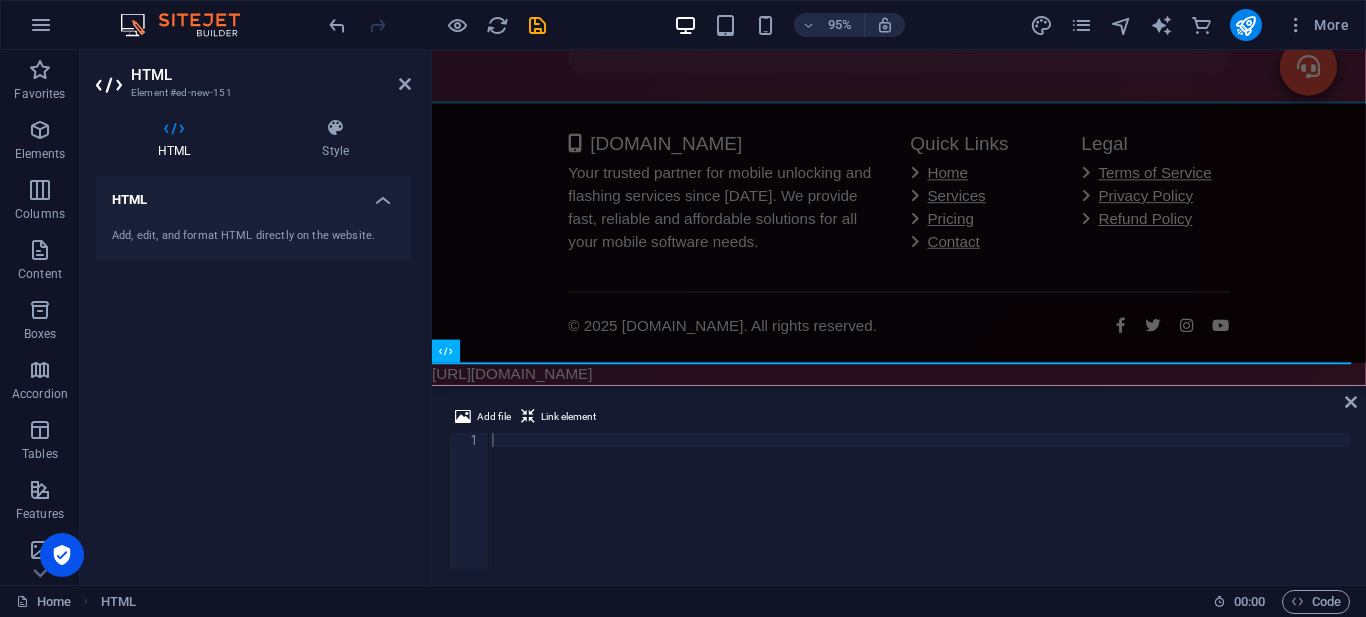 click on "Add, edit, and format HTML directly on the website." at bounding box center (253, 236) 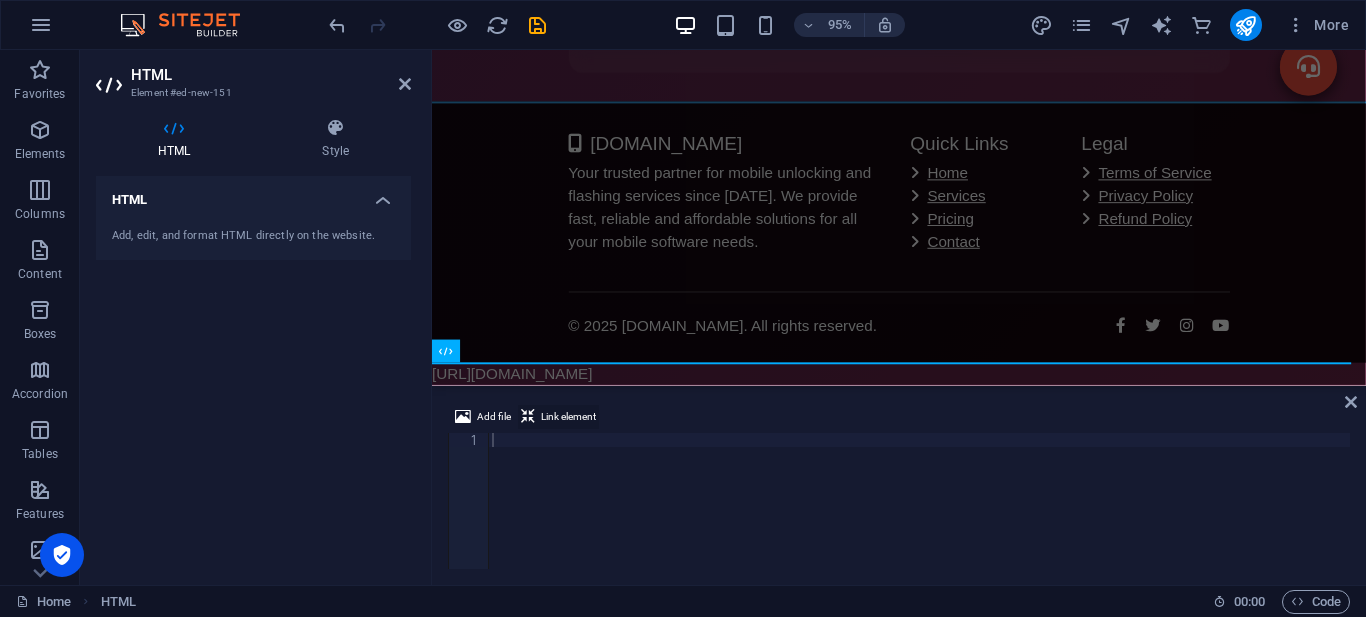 click on "Link element" at bounding box center (568, 417) 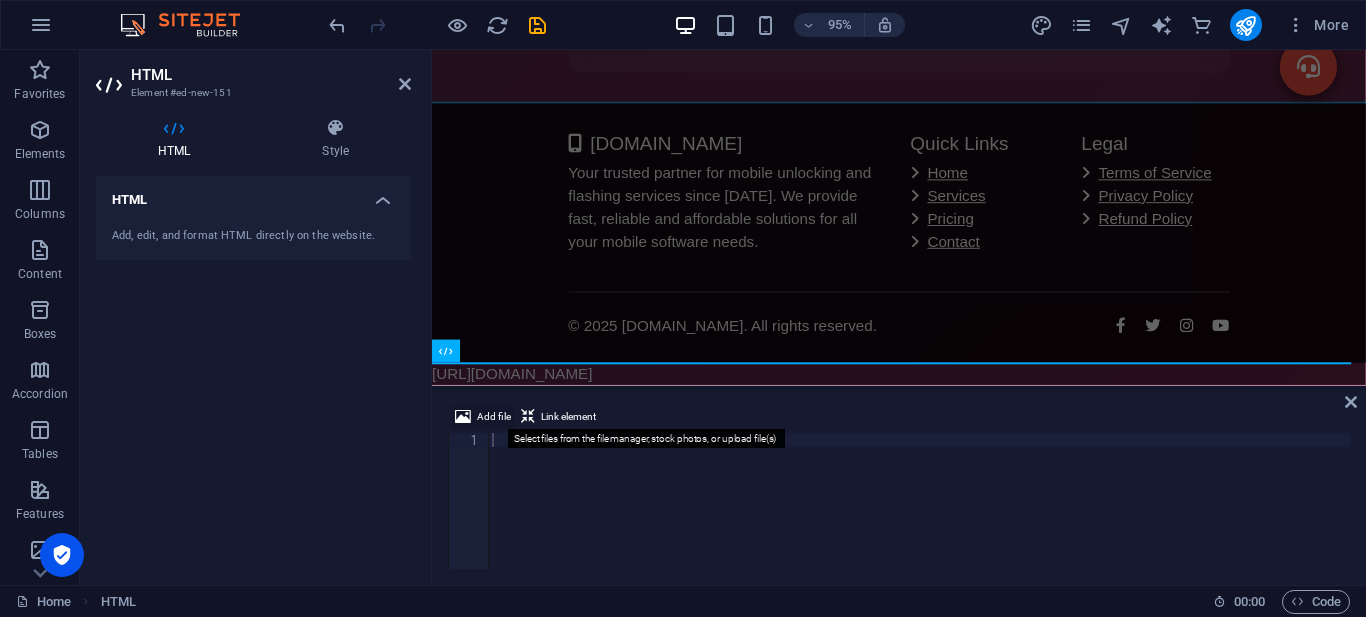 click on "Add file" at bounding box center [494, 417] 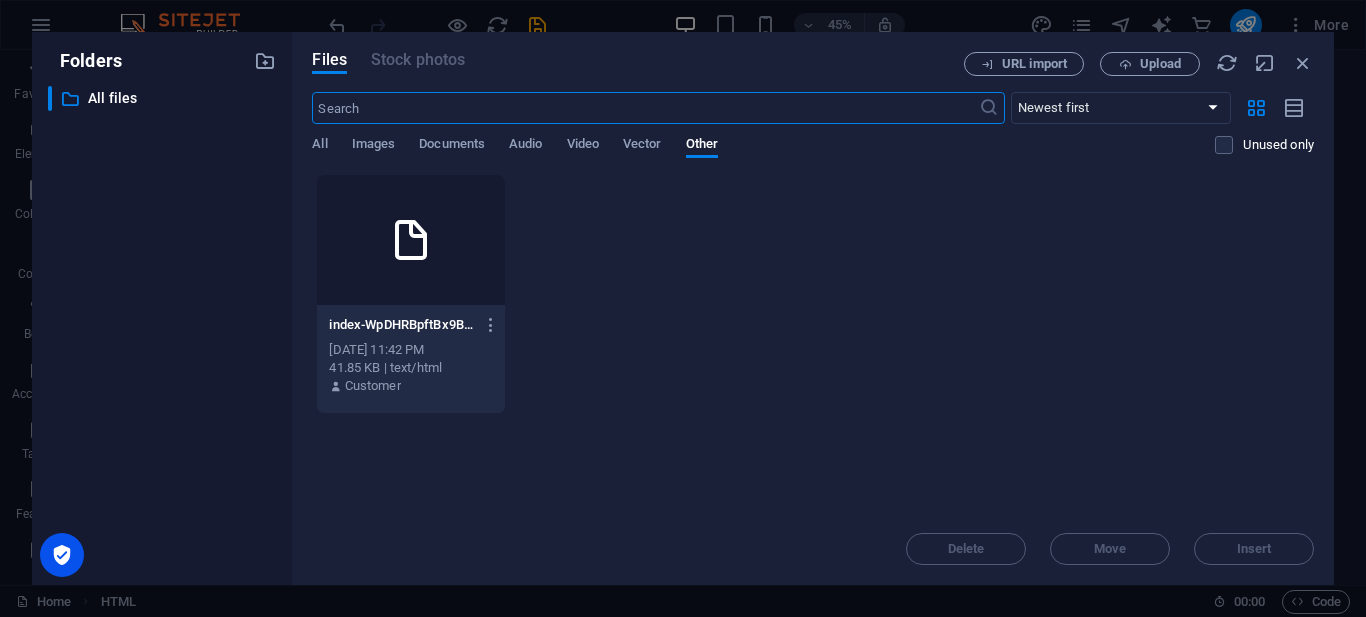 scroll, scrollTop: 6047, scrollLeft: 0, axis: vertical 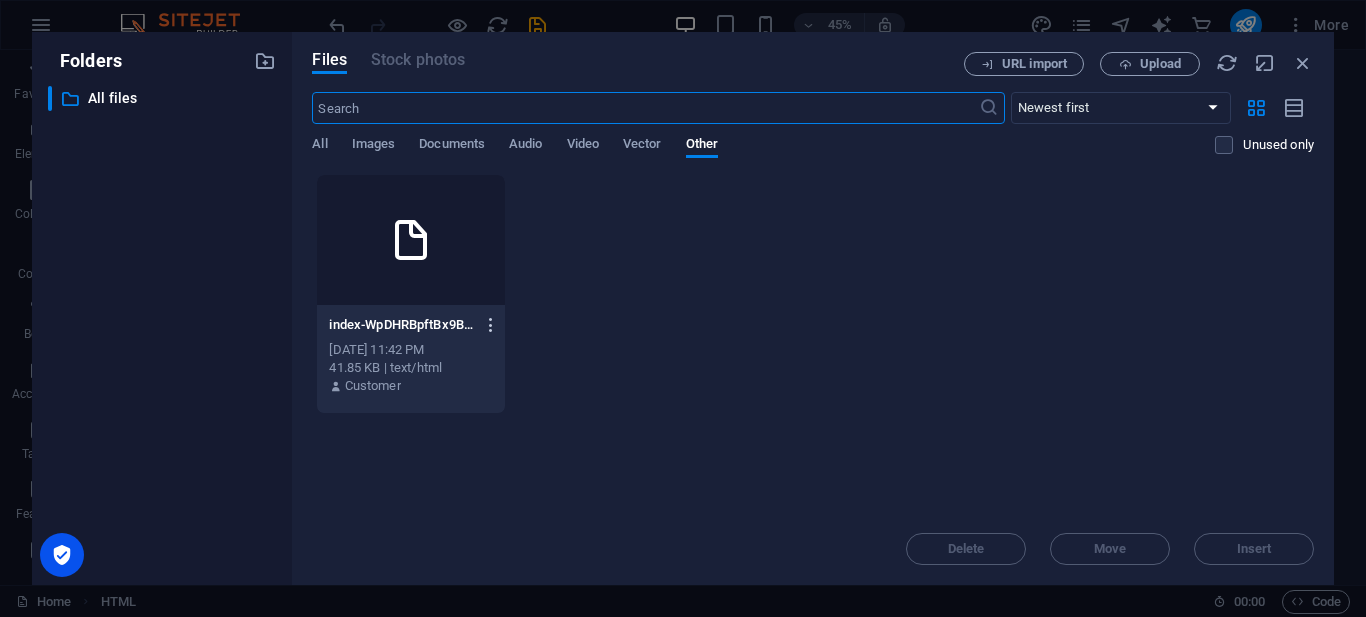 click at bounding box center [491, 325] 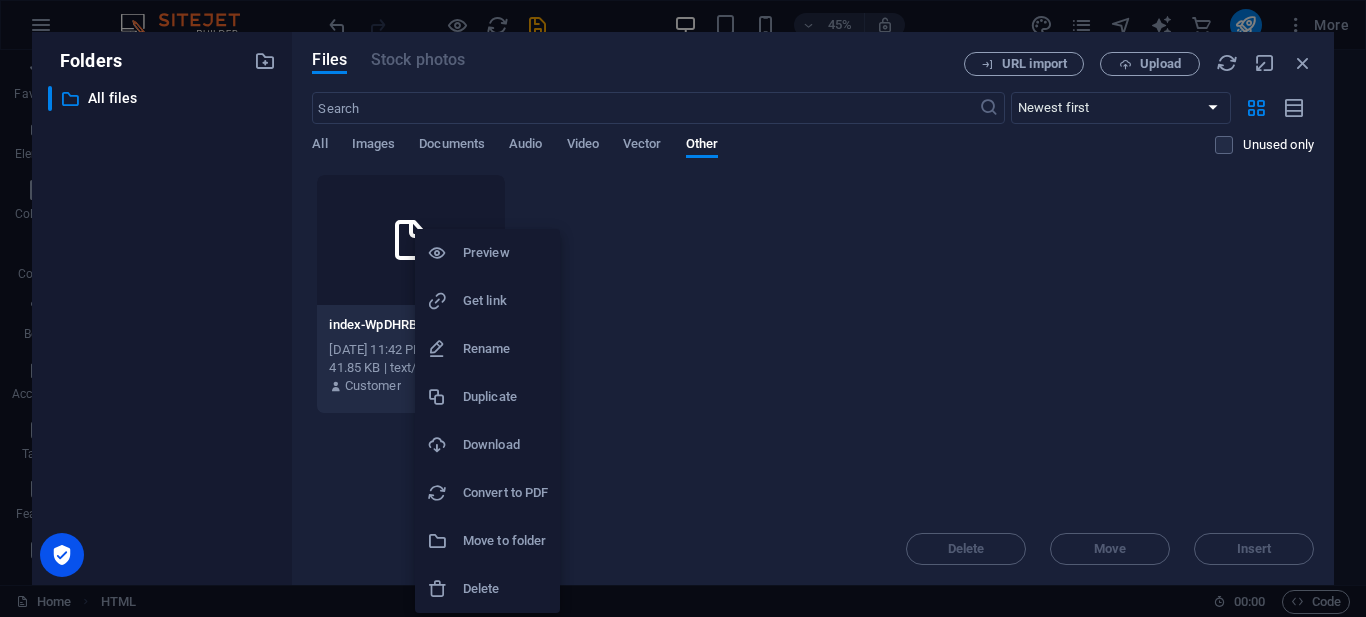 click on "Delete" at bounding box center [505, 589] 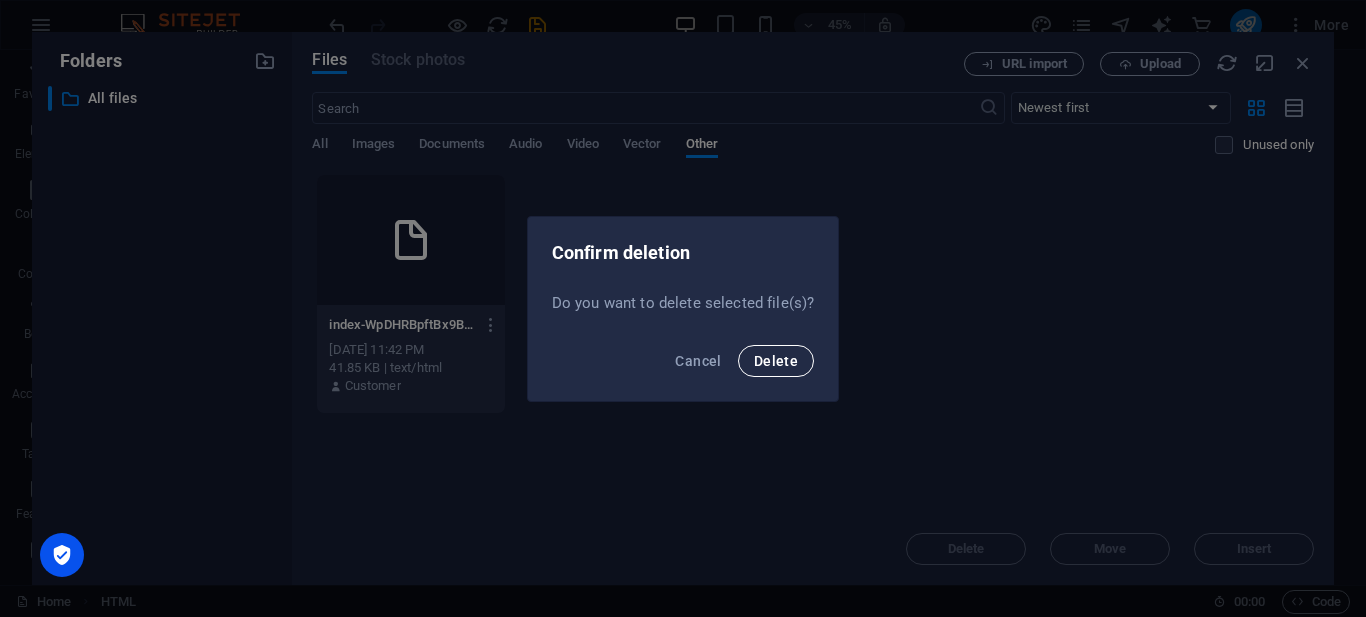 click on "Delete" at bounding box center [776, 361] 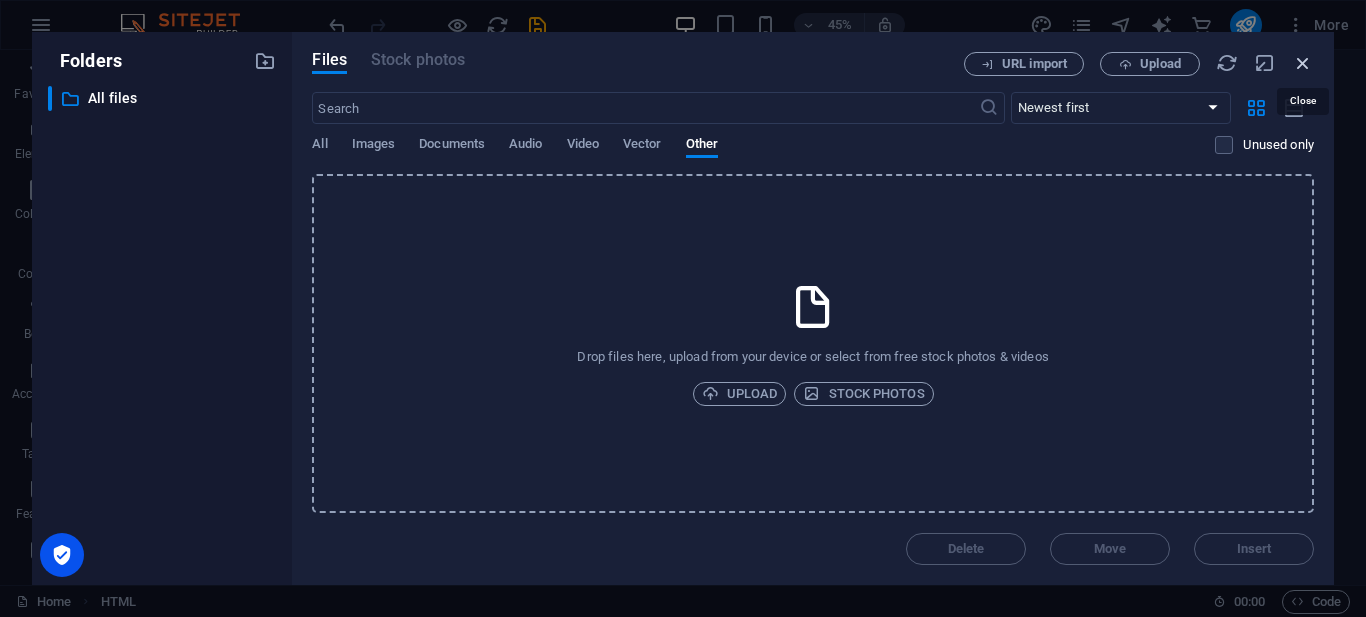 click at bounding box center (1303, 63) 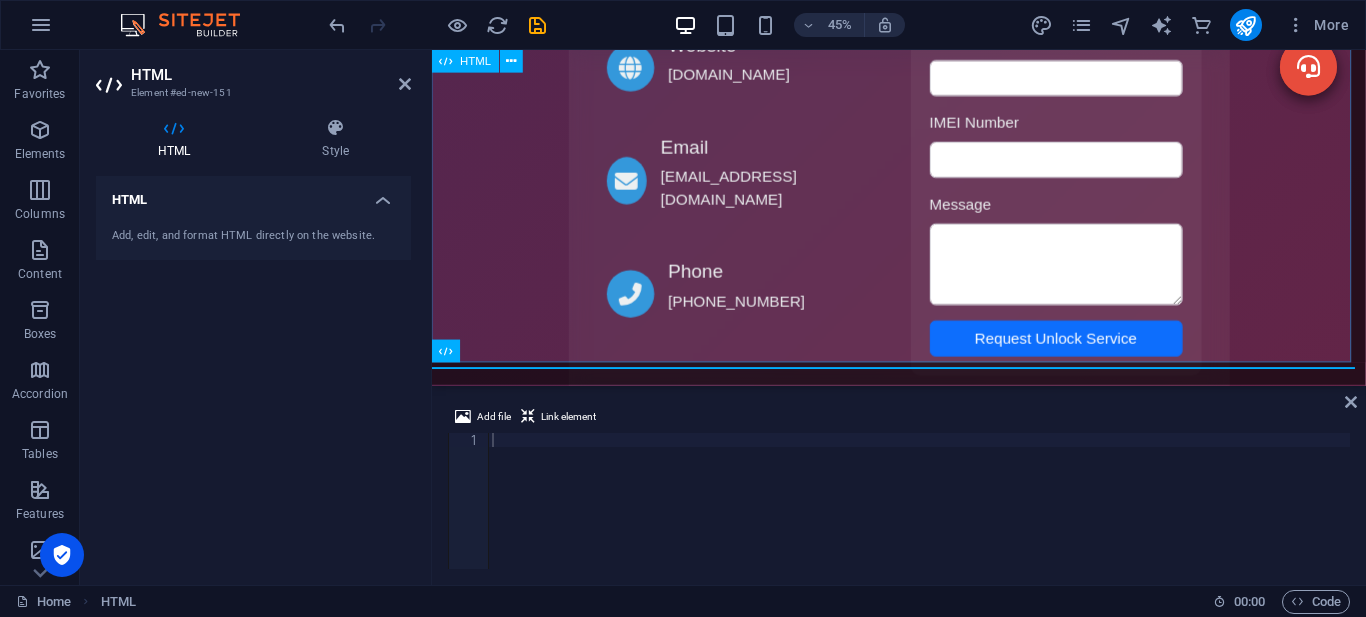 scroll, scrollTop: 6433, scrollLeft: 0, axis: vertical 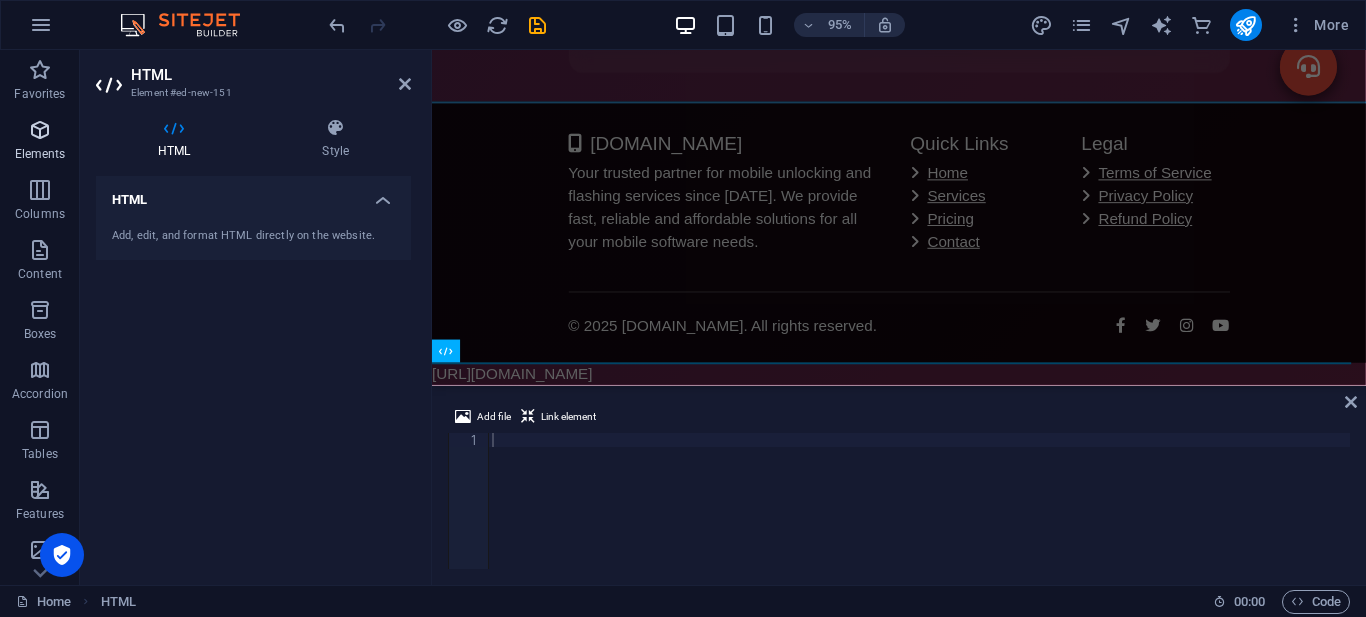click on "Elements" at bounding box center (40, 154) 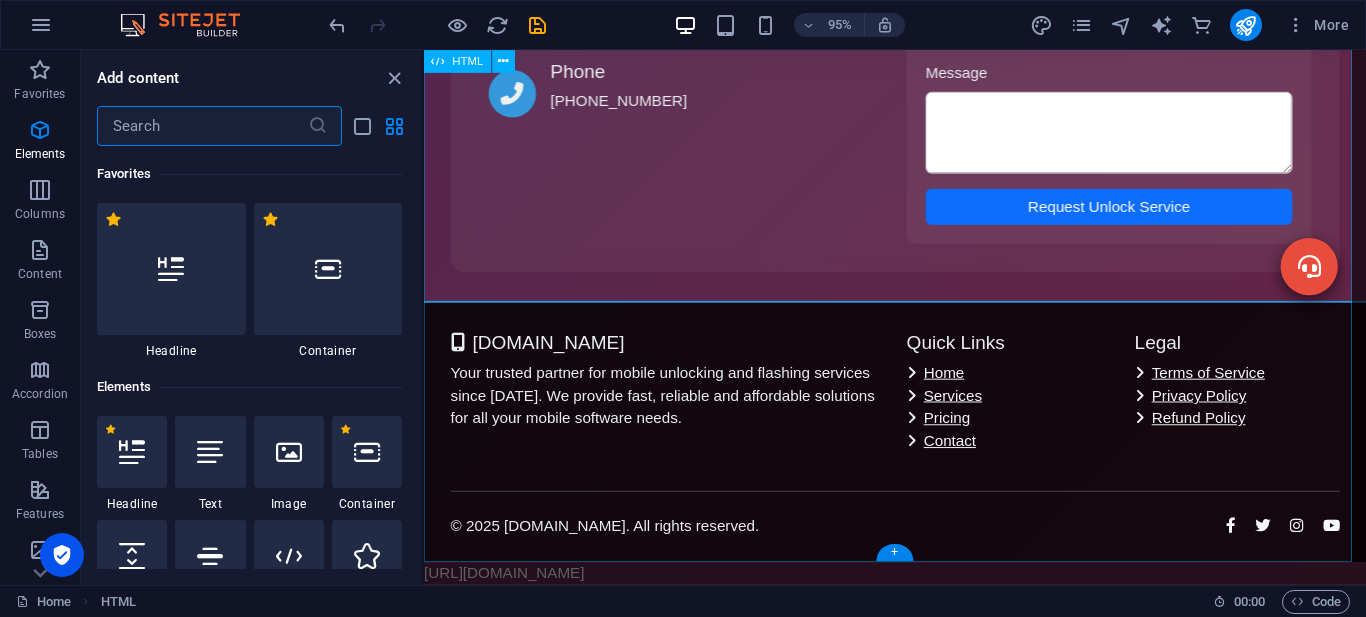 scroll, scrollTop: 5581, scrollLeft: 0, axis: vertical 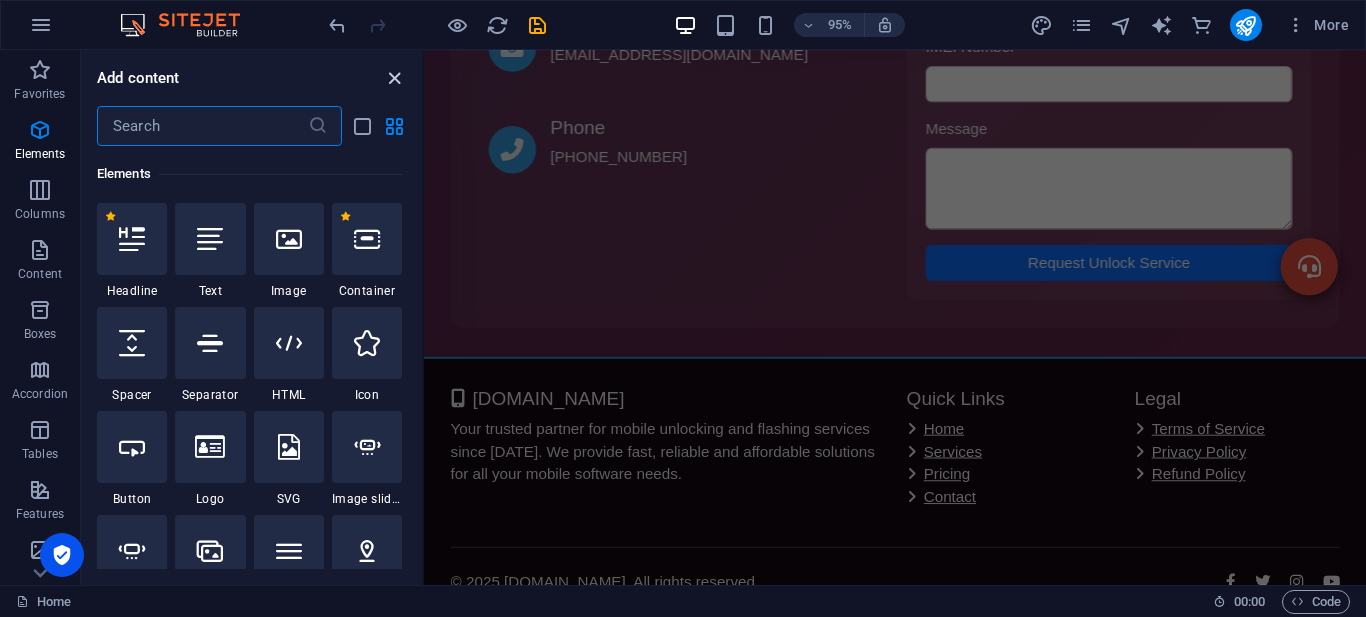 click at bounding box center [394, 78] 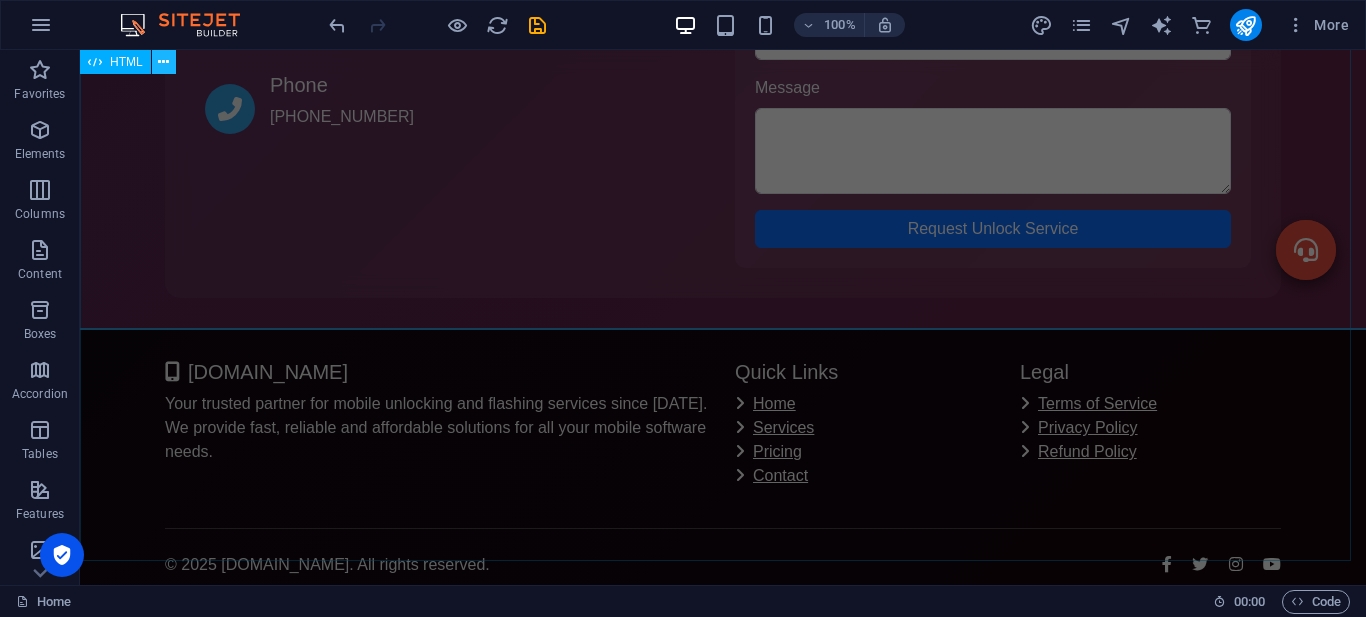 click at bounding box center (163, 62) 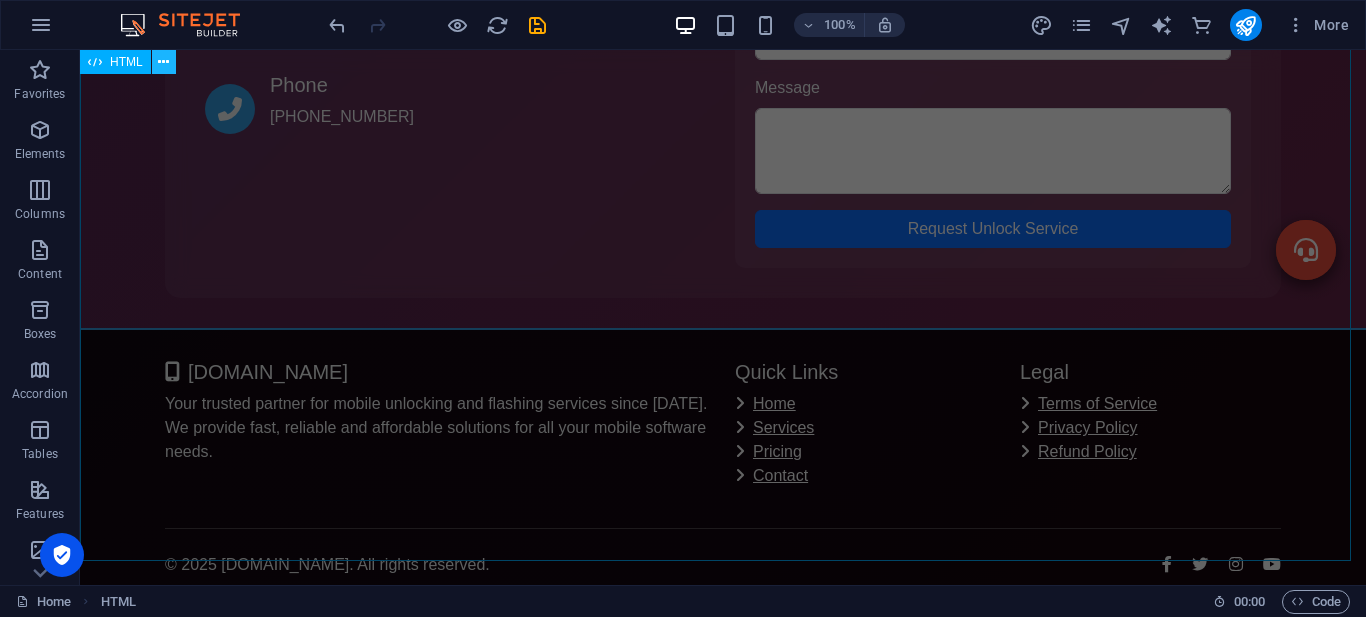 click at bounding box center [163, 62] 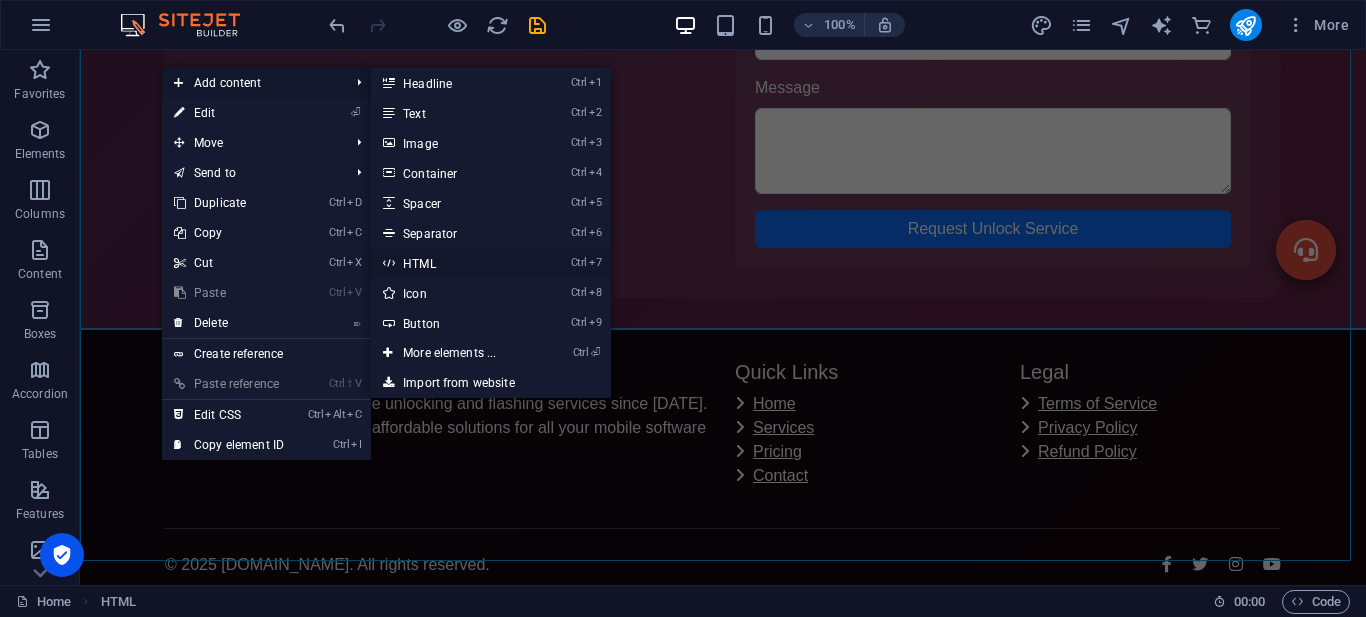 click on "Ctrl 7  HTML" at bounding box center (453, 263) 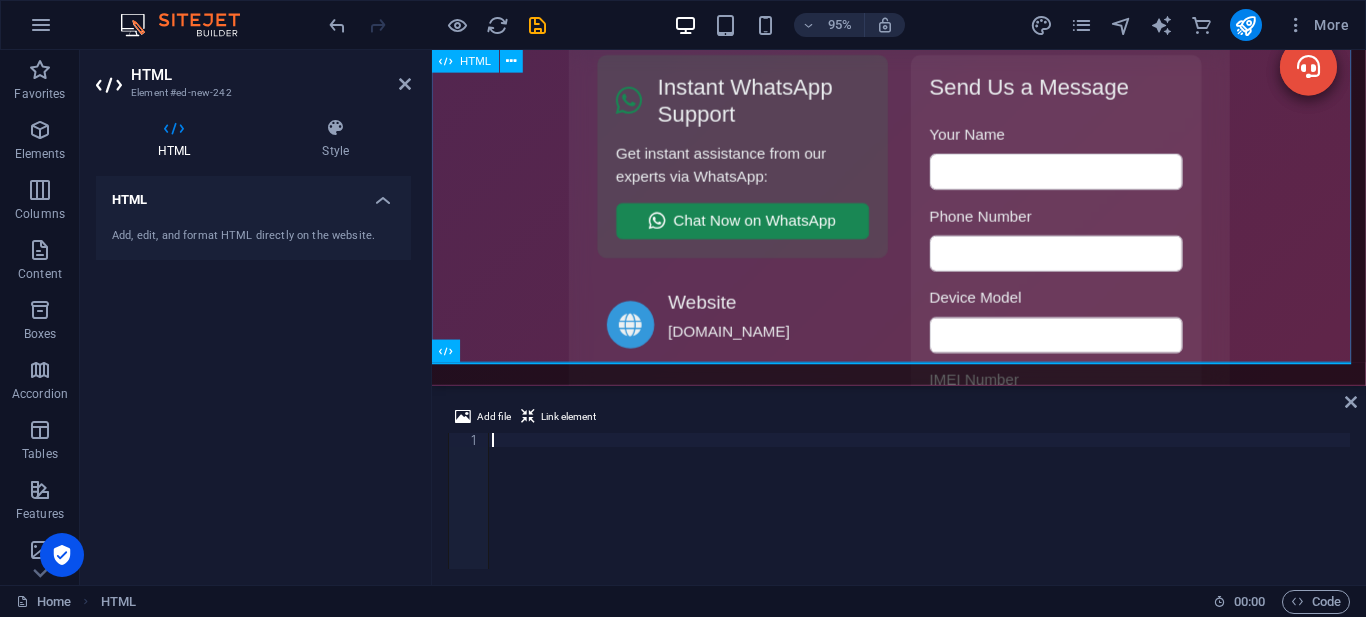 scroll, scrollTop: 6433, scrollLeft: 0, axis: vertical 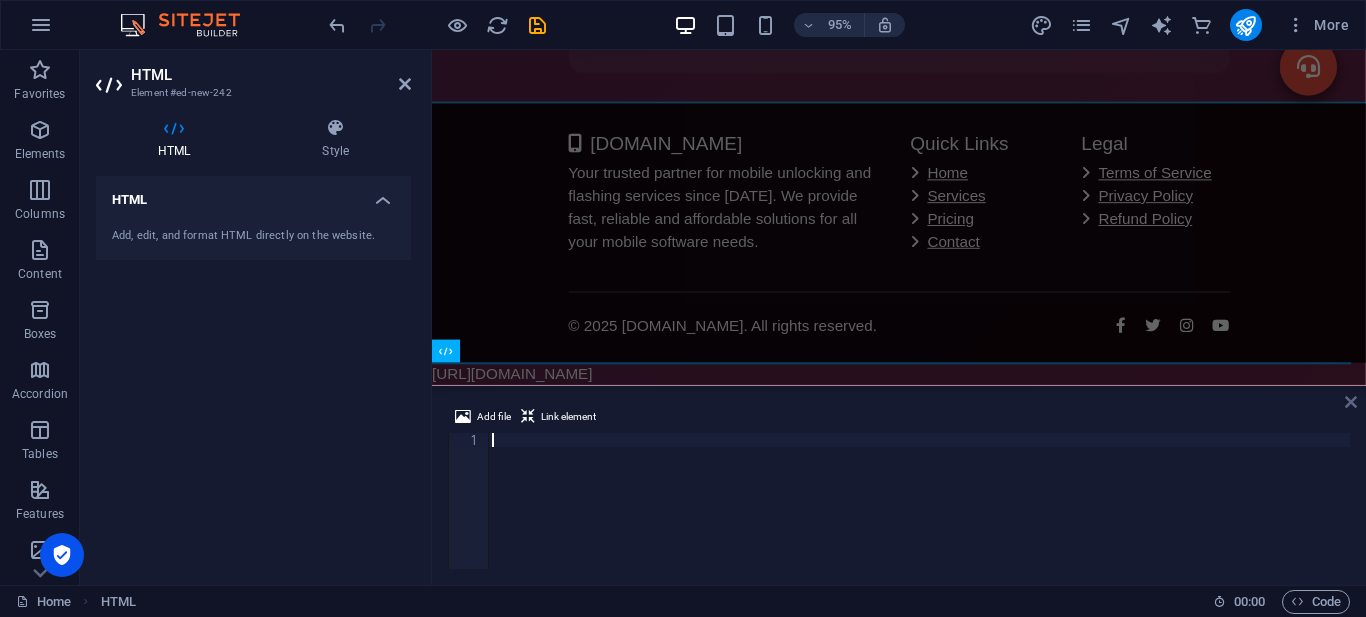click at bounding box center (1351, 402) 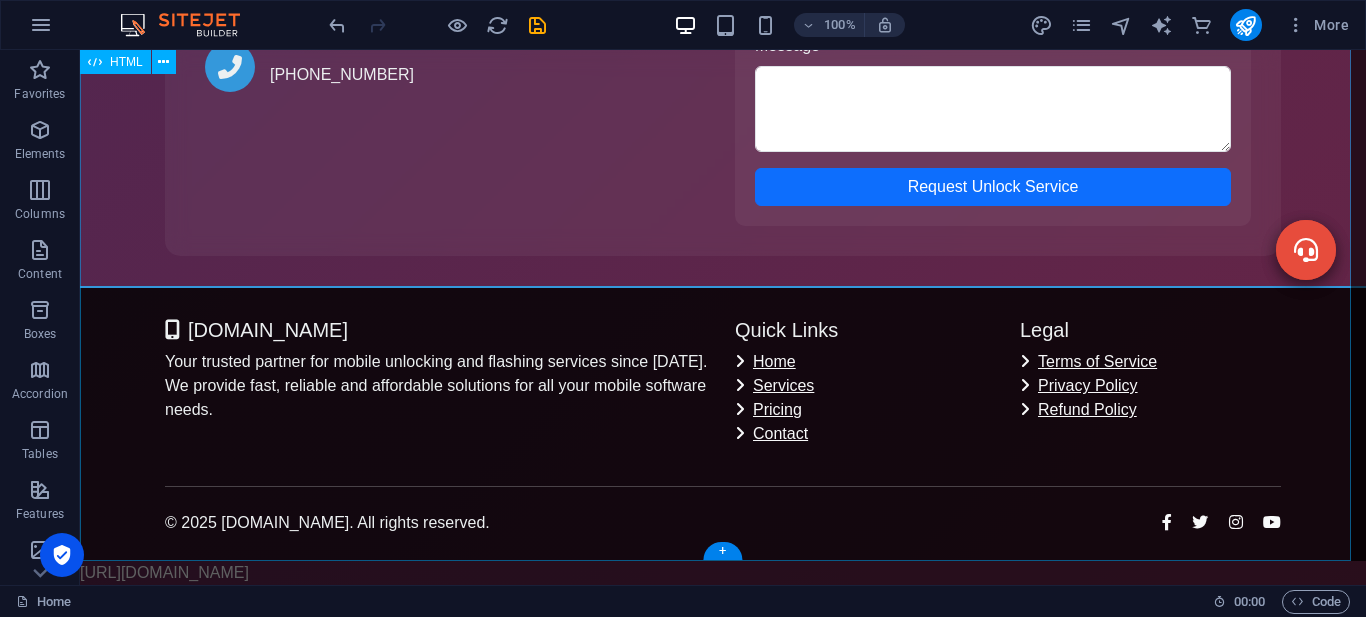 scroll, scrollTop: 5777, scrollLeft: 0, axis: vertical 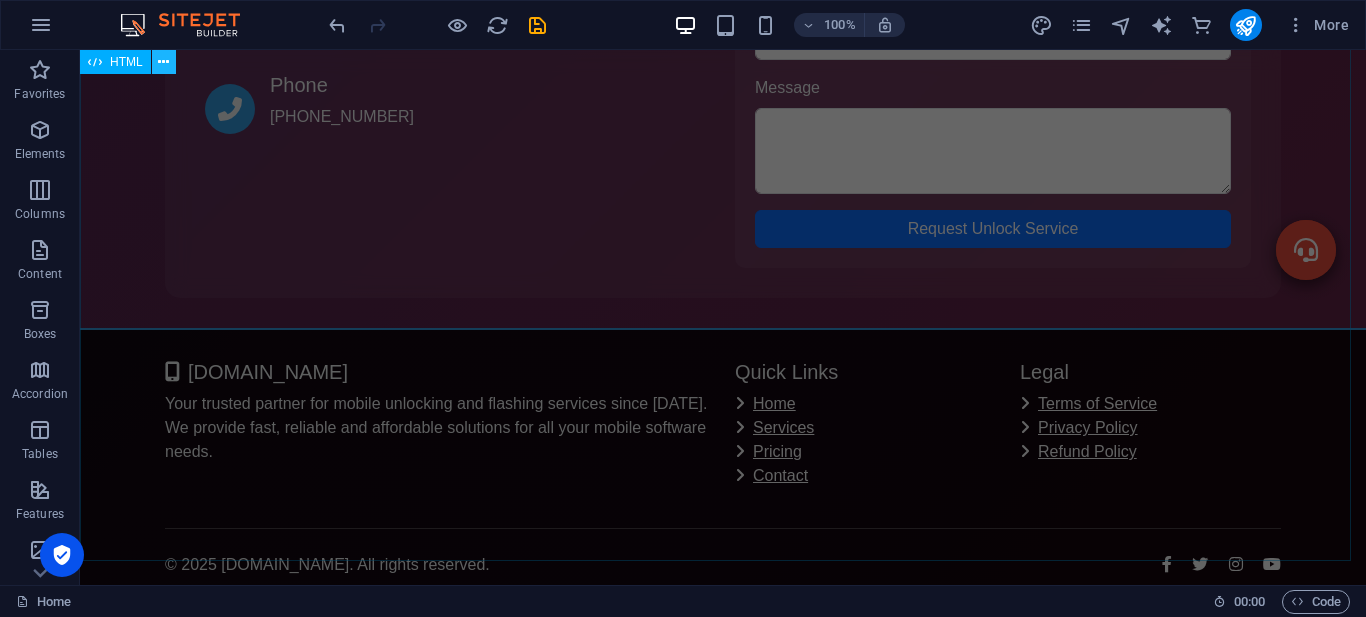 click at bounding box center [163, 62] 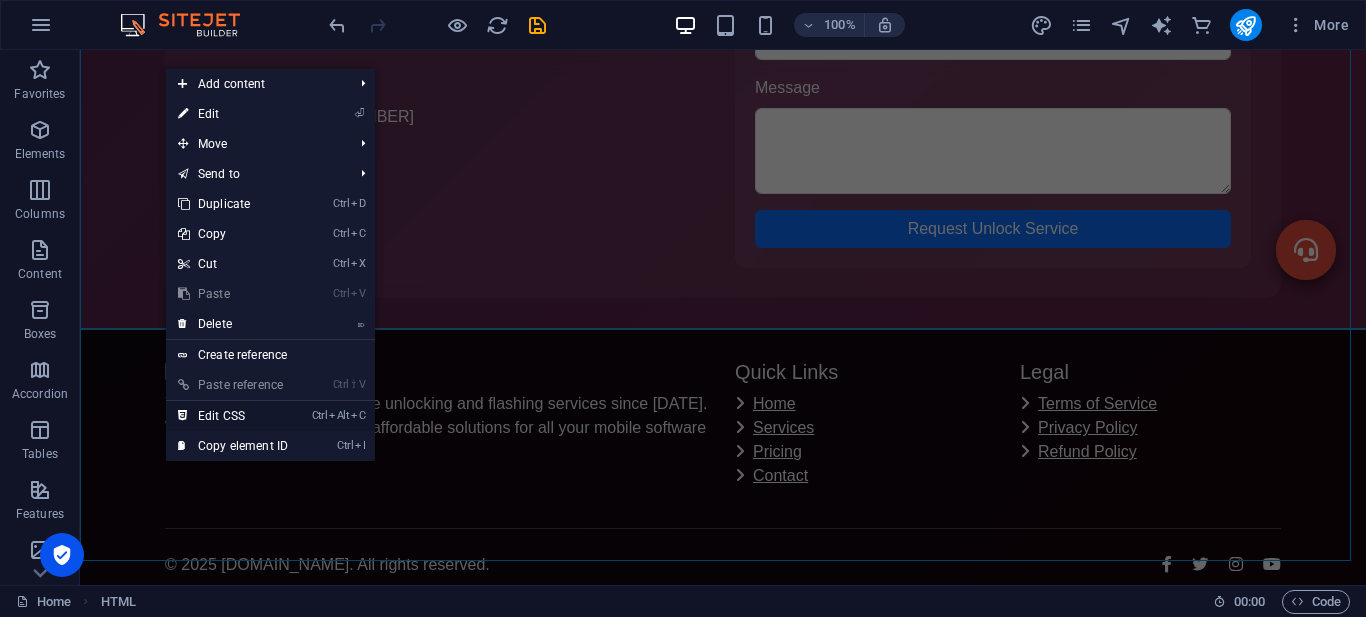 click on "Ctrl Alt C  Edit CSS" at bounding box center [233, 416] 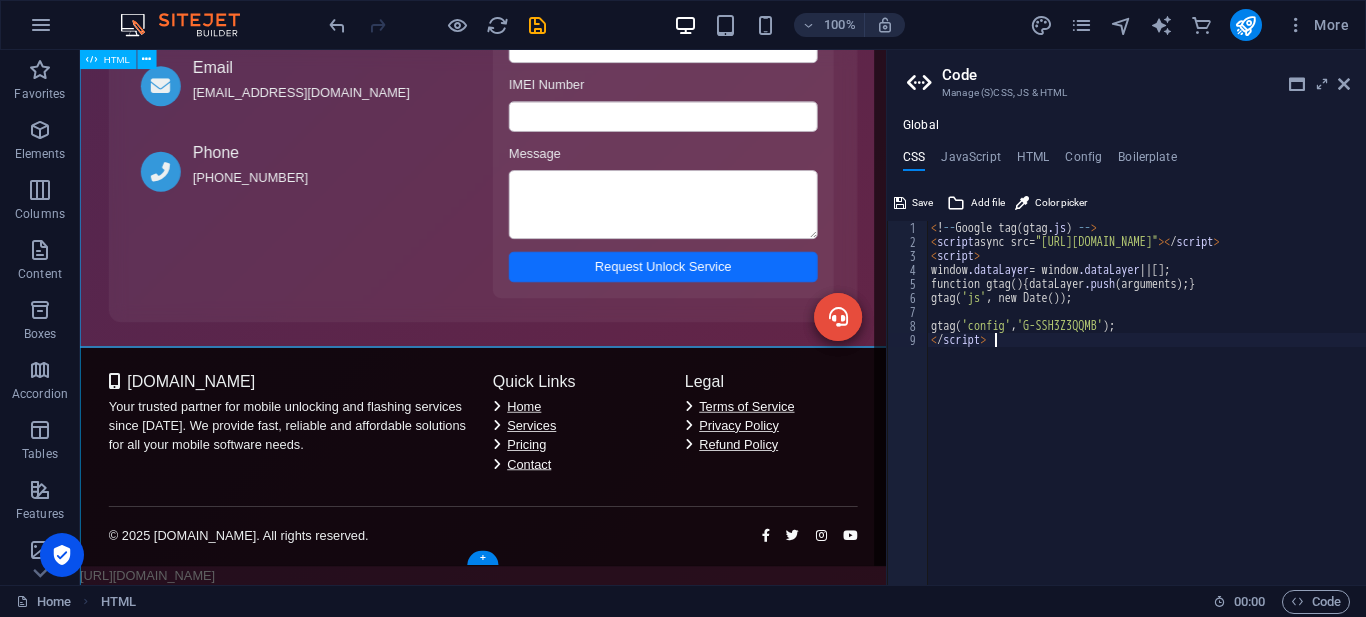 scroll, scrollTop: 5495, scrollLeft: 0, axis: vertical 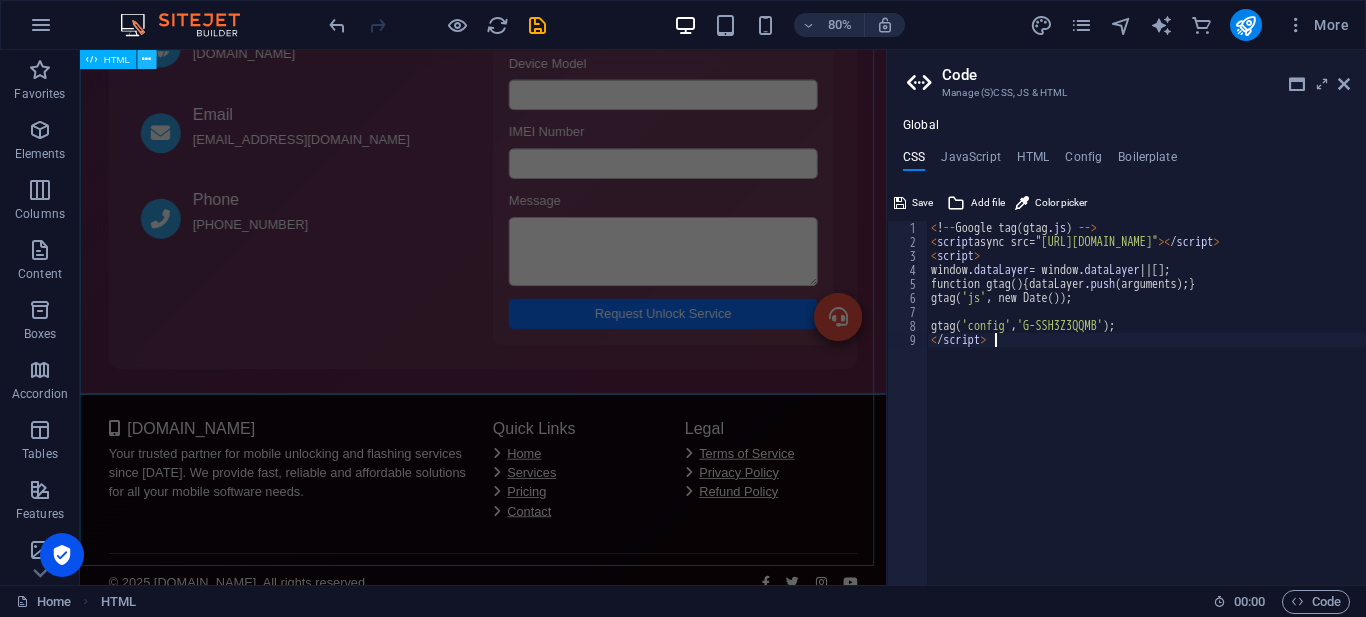 click at bounding box center (147, 59) 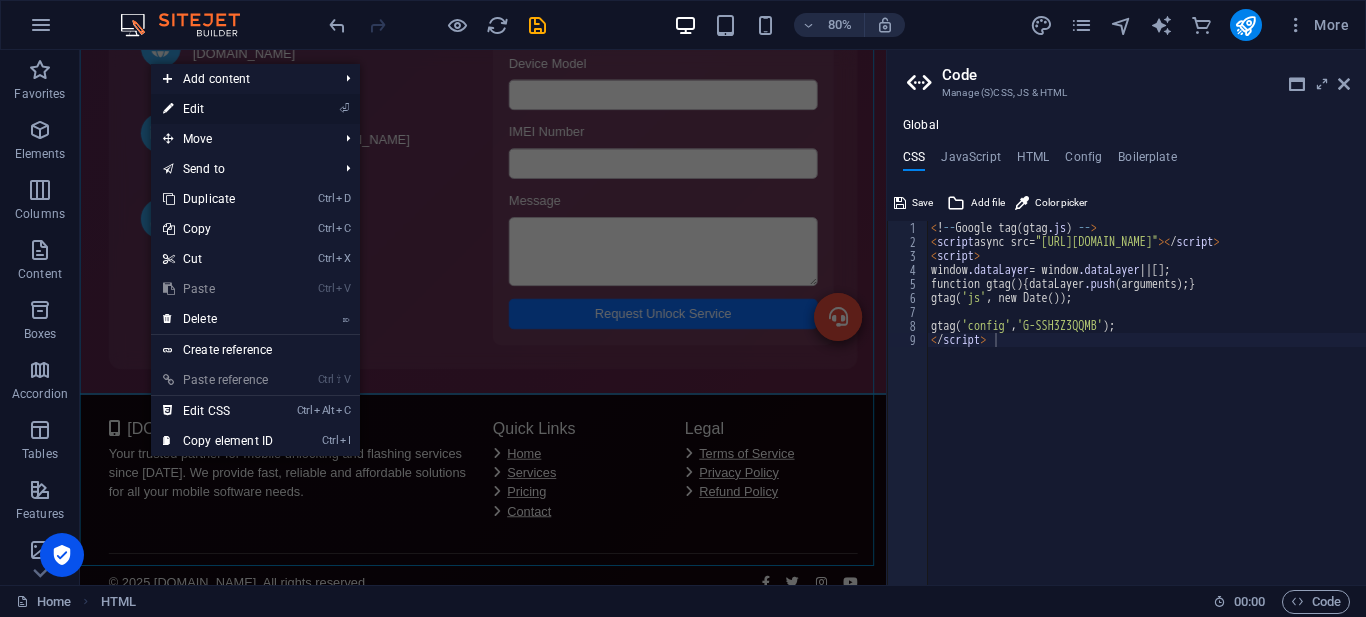 click on "⏎  Edit" at bounding box center [218, 109] 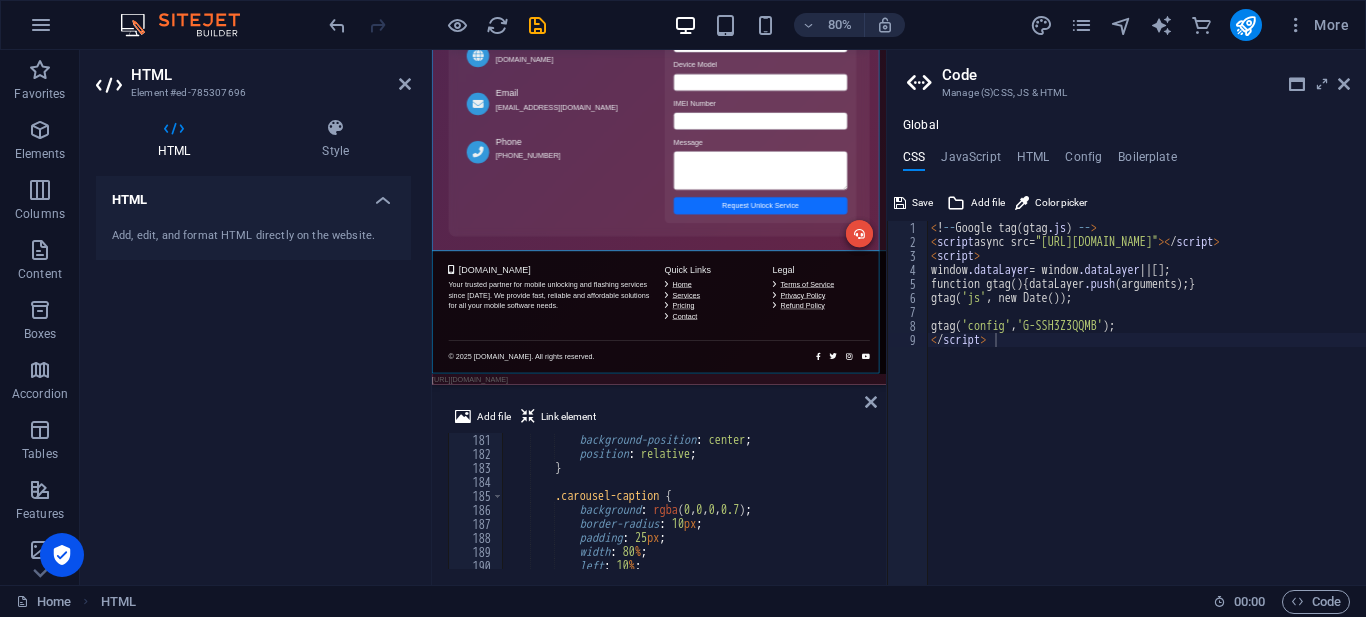 scroll, scrollTop: 5421, scrollLeft: 0, axis: vertical 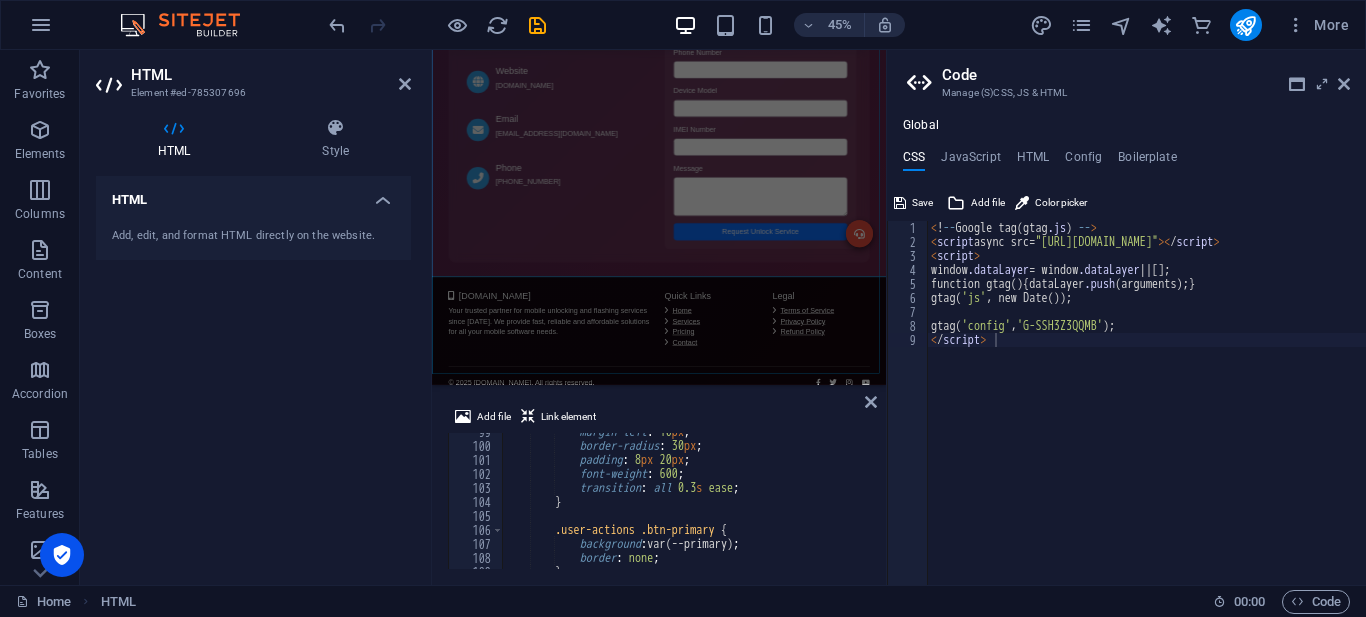 drag, startPoint x: 870, startPoint y: 446, endPoint x: 870, endPoint y: 426, distance: 20 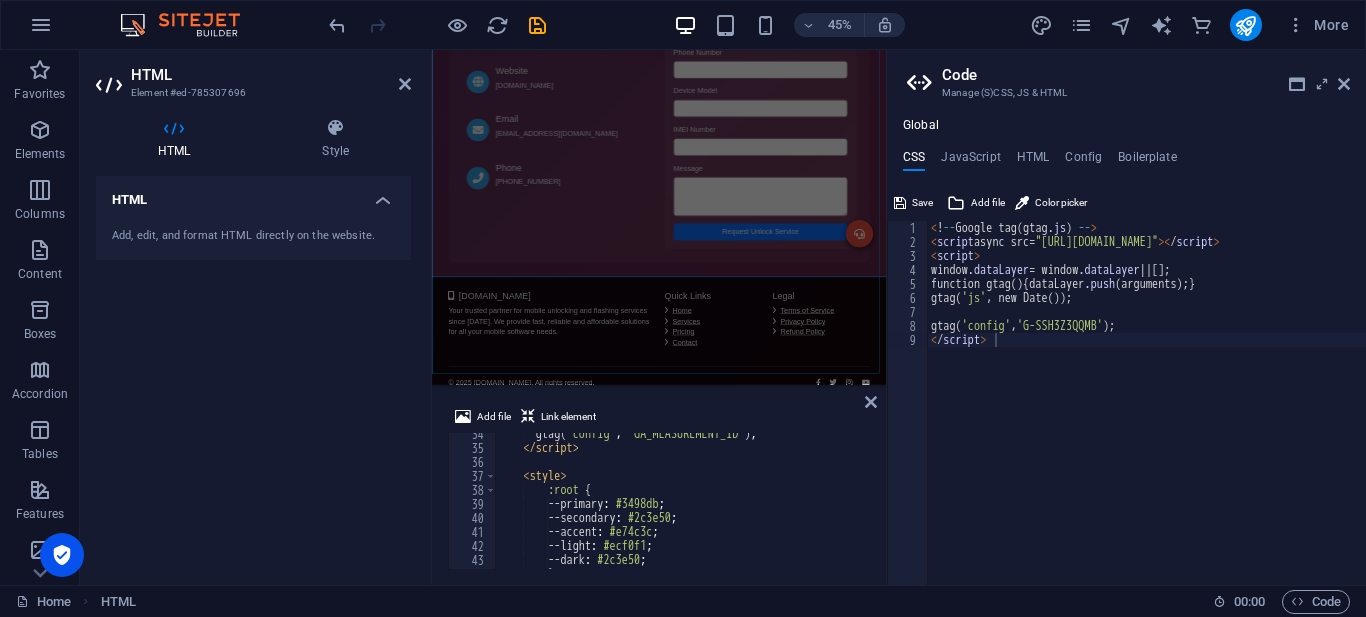 scroll, scrollTop: 0, scrollLeft: 0, axis: both 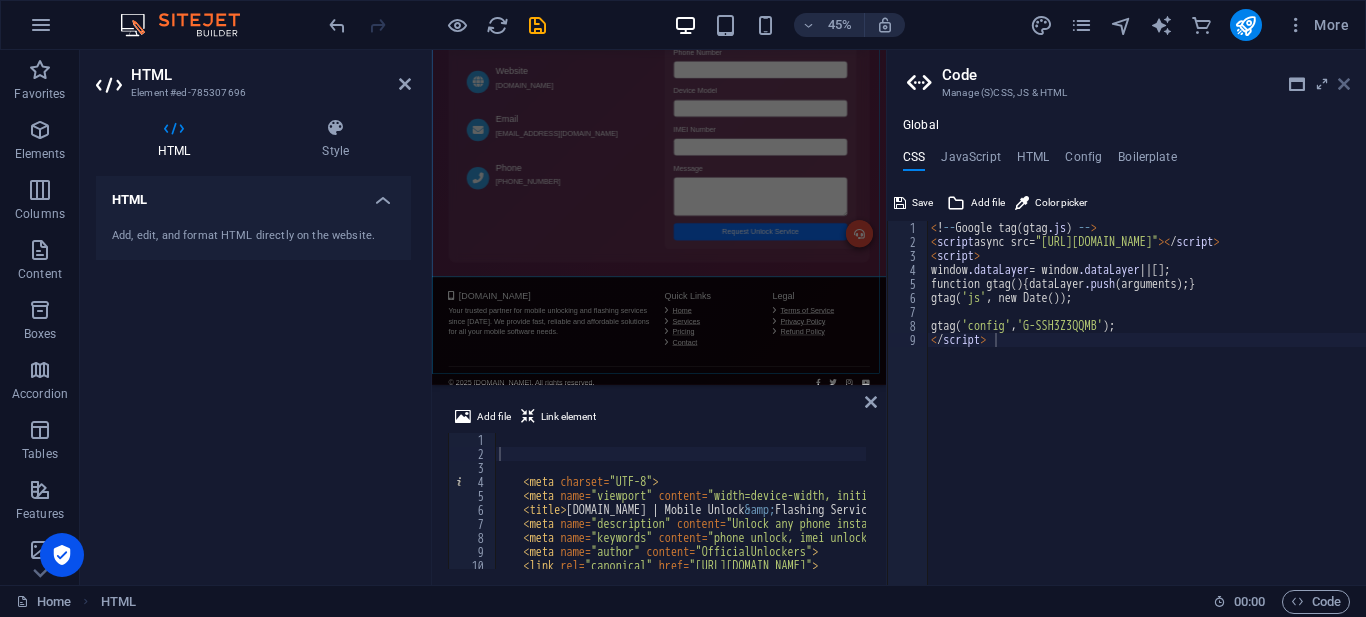 click at bounding box center [1344, 84] 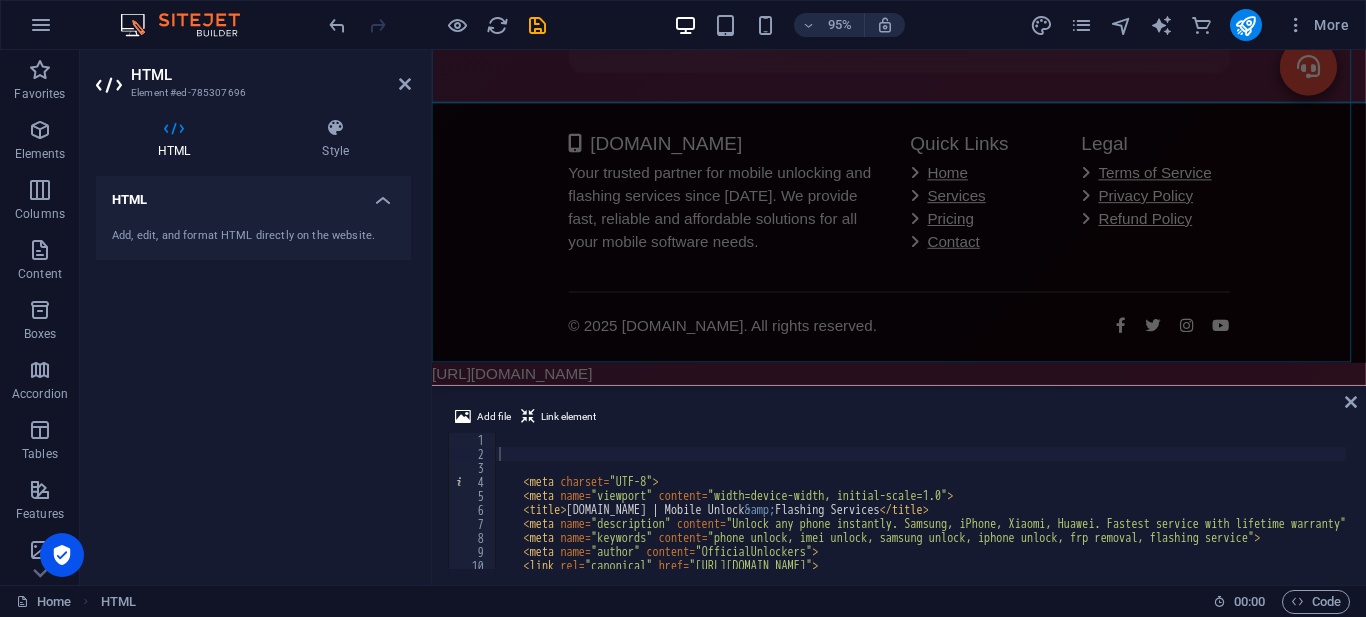 click on "< meta   charset = "UTF-8" >      < meta   name = "viewport"   content = "width=device-width, initial-scale=1.0" >      < title > [DOMAIN_NAME] | Mobile Unlock  &amp;  Flashing Services </ title >      < meta   name = "description"   content = "Unlock any phone instantly. Samsung, iPhone, Xiaomi, Huawei. Fastest service with lifetime warranty" >      < meta   name = "keywords"   content = "phone unlock, imei unlock, samsung unlock, iphone unlock, frp removal, flashing service" >      < meta   name = "author"   content = "OfficialUnlockers" >      < link   rel = "canonical"   href = "[URL][DOMAIN_NAME]" >" at bounding box center (1406, 513) 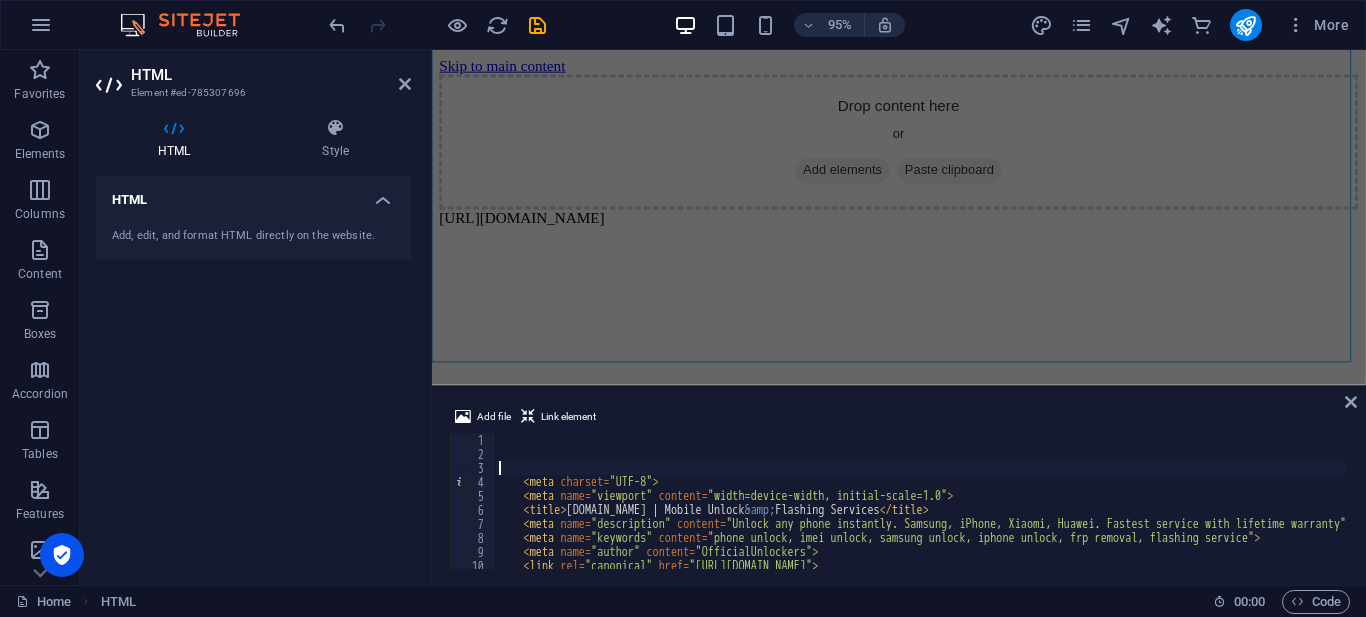 scroll, scrollTop: 0, scrollLeft: 0, axis: both 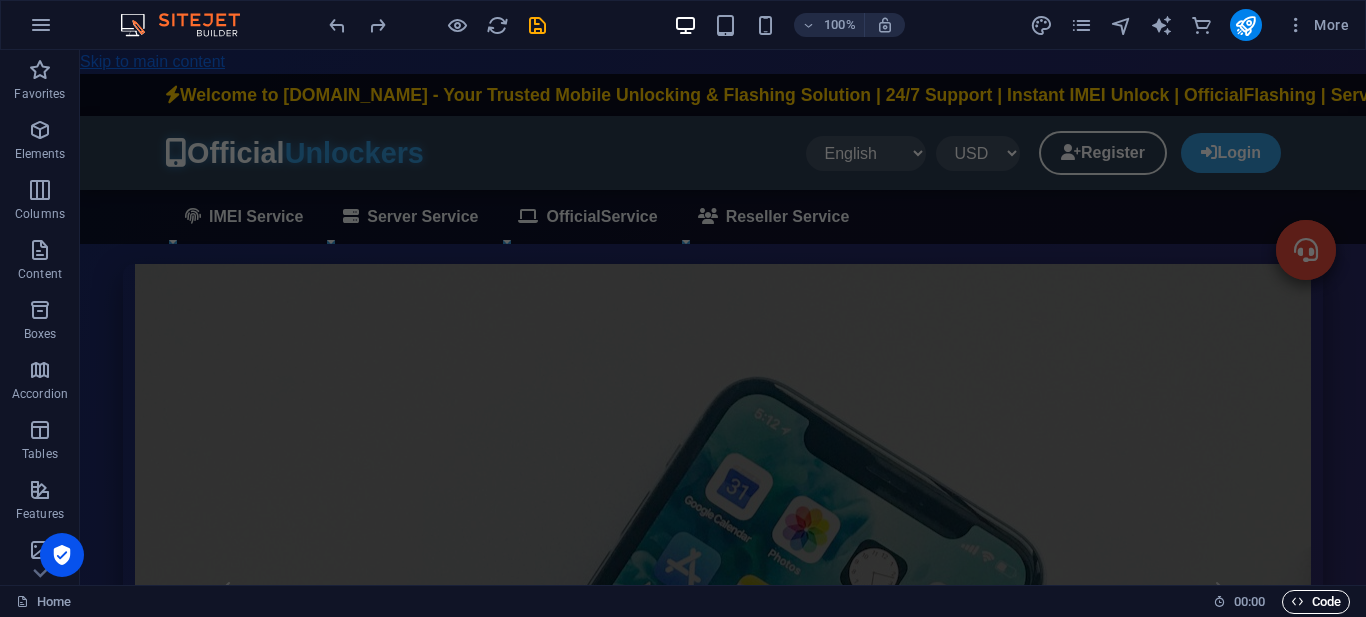 click on "Code" at bounding box center (1316, 602) 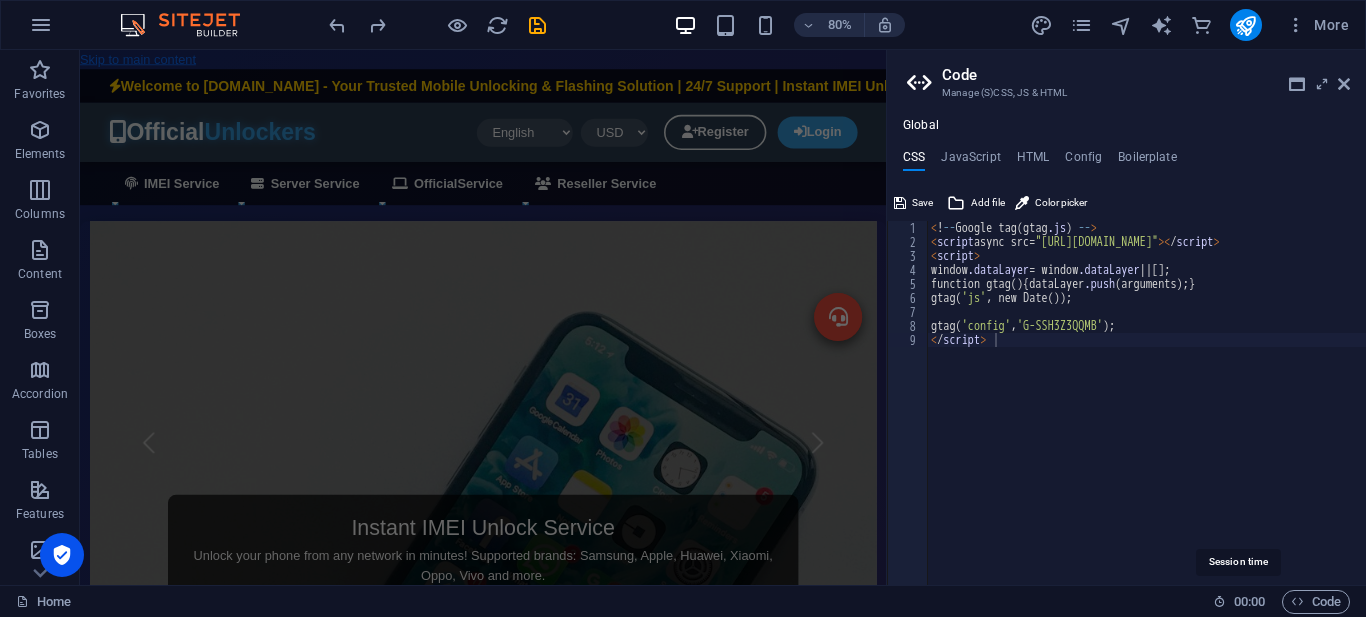 click on "00 : 00" at bounding box center [1249, 602] 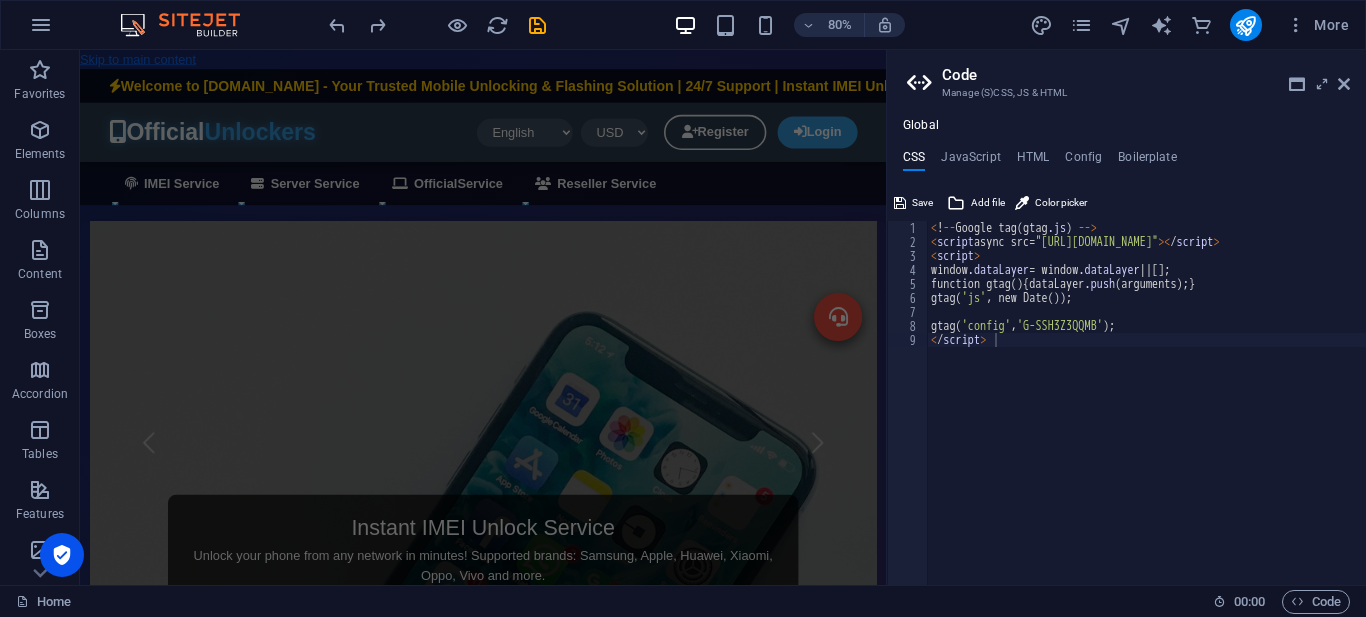 click on "Home 00 : 00 Code" at bounding box center [683, 601] 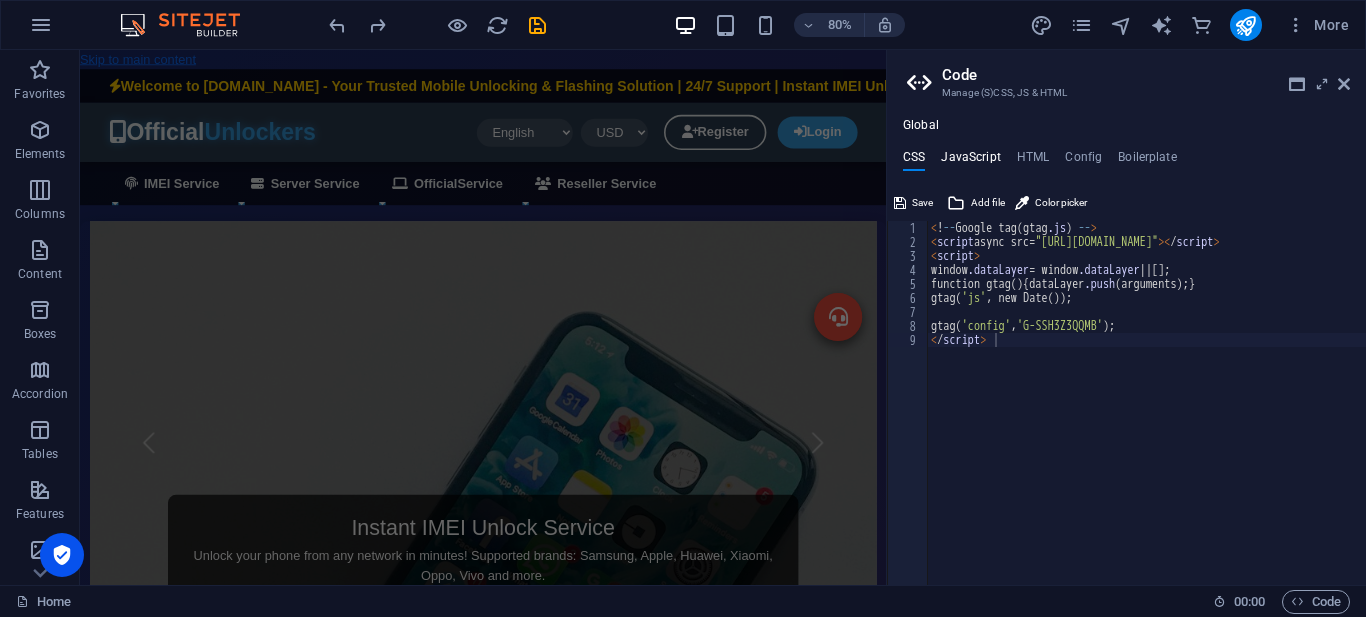click on "JavaScript" at bounding box center (970, 161) 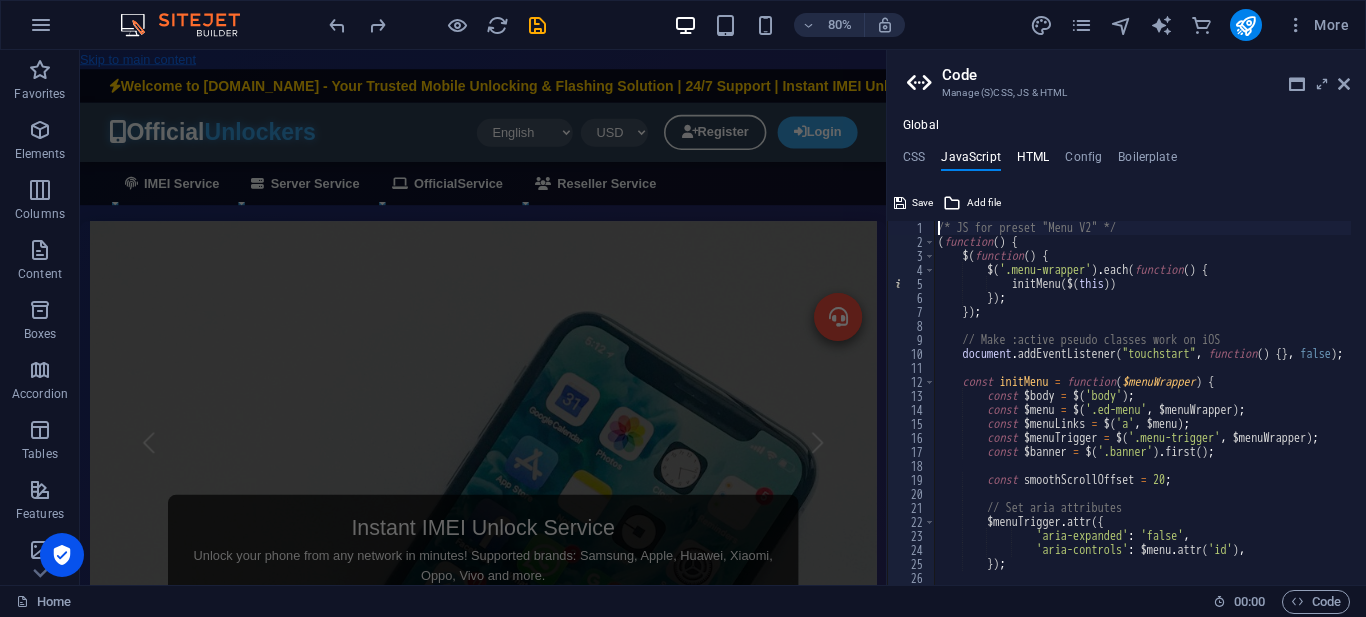click on "HTML" at bounding box center [1033, 161] 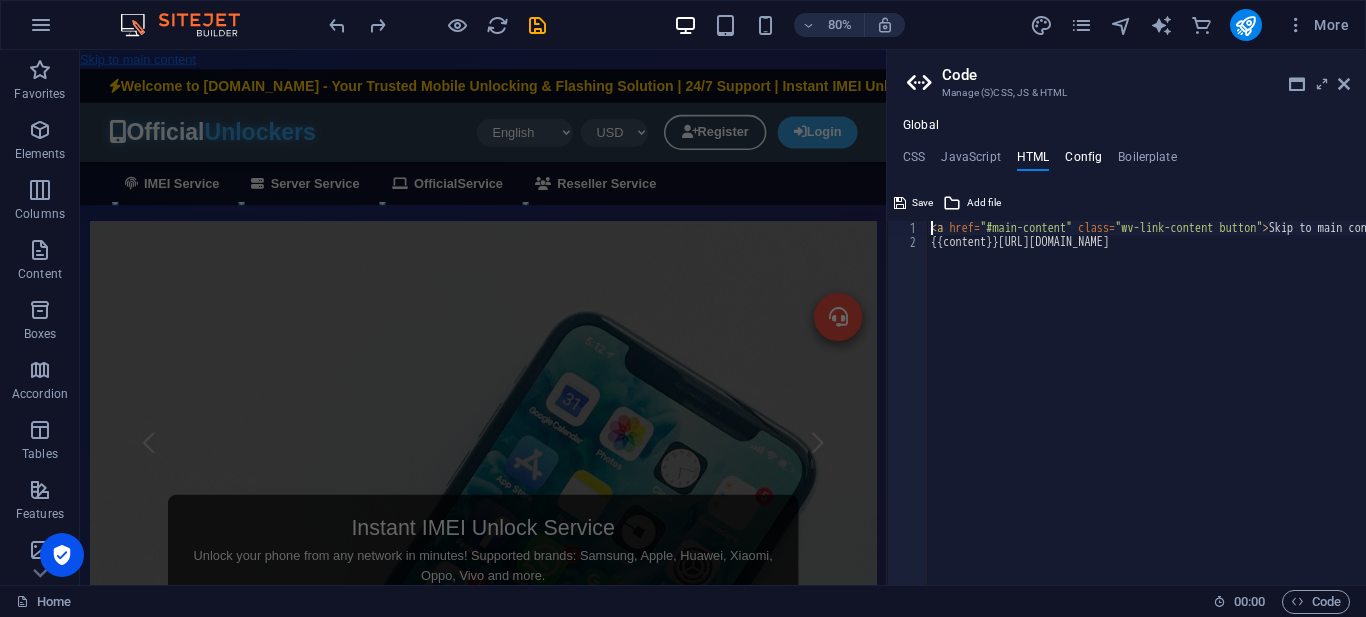 click on "Config" at bounding box center (1083, 161) 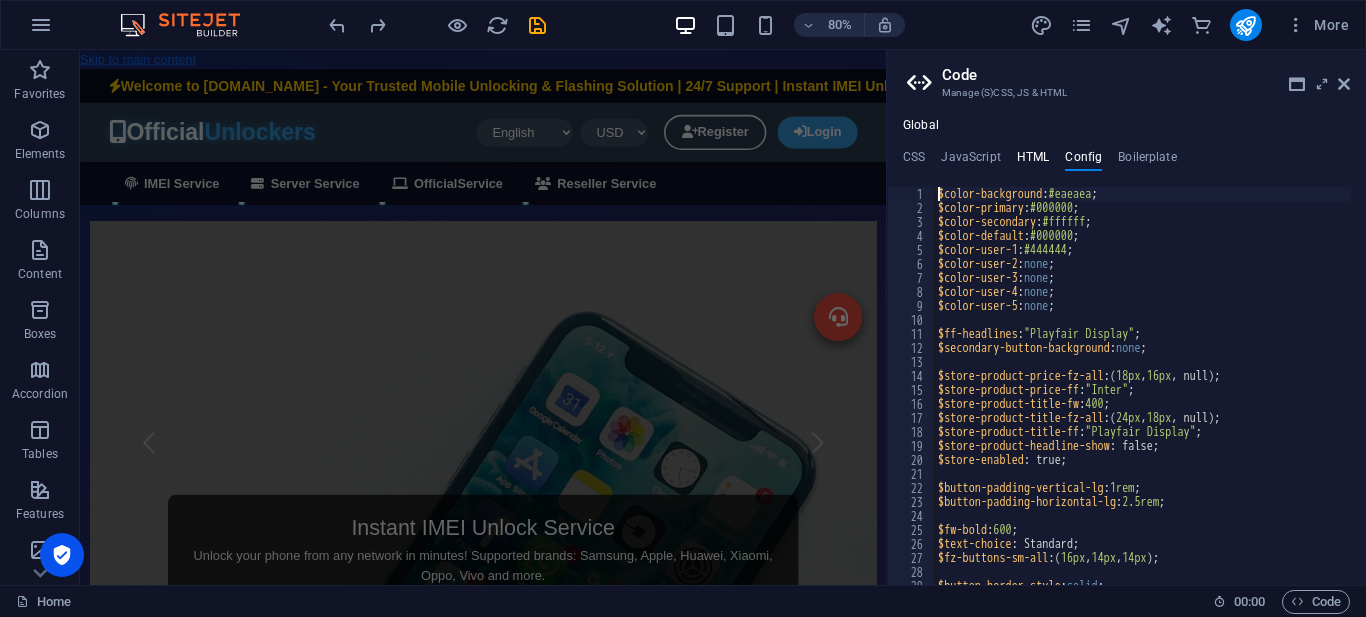 click on "HTML" at bounding box center [1033, 161] 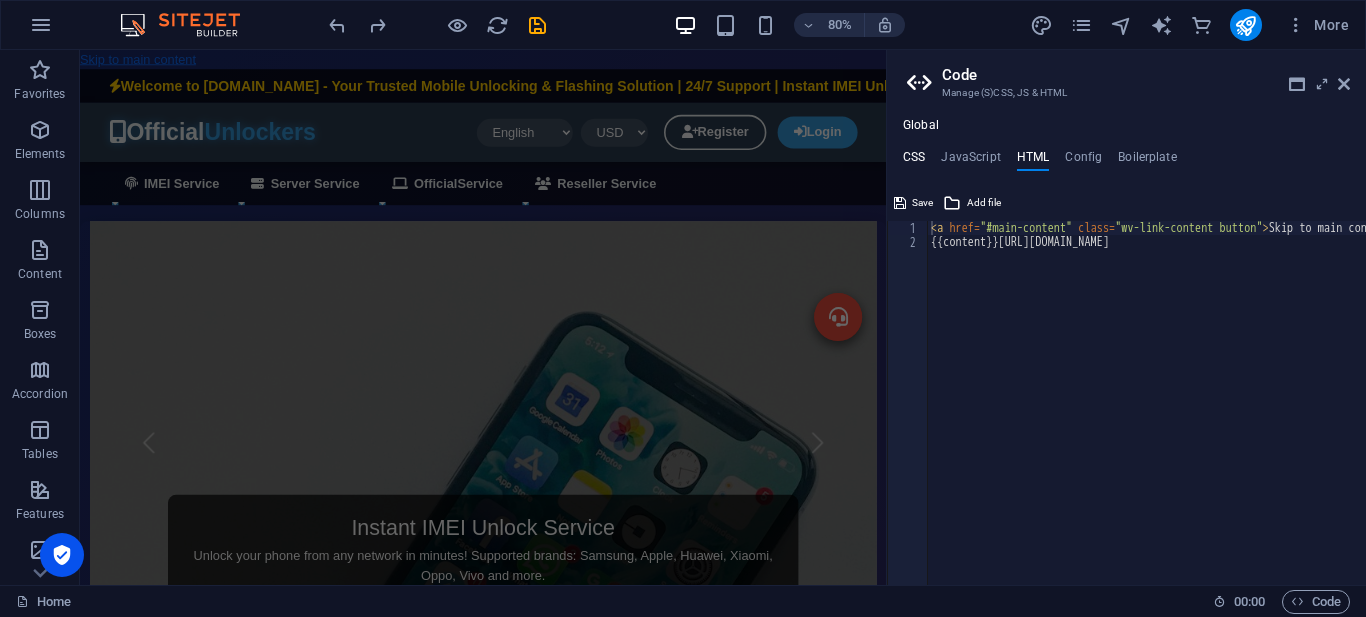 click on "CSS" at bounding box center (914, 161) 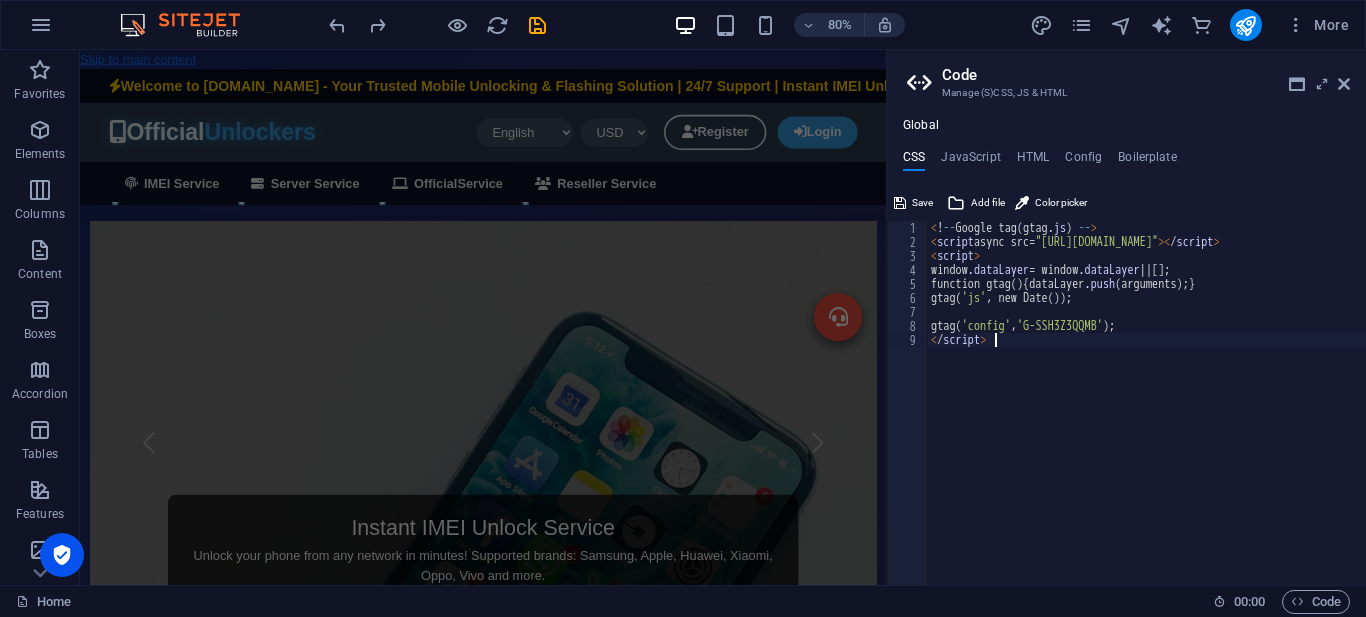 click on "Code Manage (S)CSS, JS & HTML Global CSS JavaScript HTML Config Boilerplate </script> 1 2 3 4 5 6 7 8 9 < ! --  Google tag  ( gtag .js )   -- > < script  async src= "[URL][DOMAIN_NAME]" >< / script > < script >   window .dataLayer  = window .dataLayer  ||  [ ] ;   function gtag ( ) { dataLayer .push ( arguments ) ; }   gtag ( 'js' , new Date ( )) ;   gtag ( 'config' ,  'G-SSH3Z3QQMB' ) ; < / script >     הההההההההההההההההההההההההההההההההההההההההההההההההההההההההההההההההההההההההההההההההההההההההההההההההההההההההההההההההההההההההההההההההההההההההההההההההההההההההההההההההההההההההההההההההההההההההההההההההההההההההההההההההההההההההההההההההההההההההההההההההההההההההההההההה Save Add file Color picker /* JS for preset "Menu V2" */ 1 2 3" at bounding box center [1126, 317] 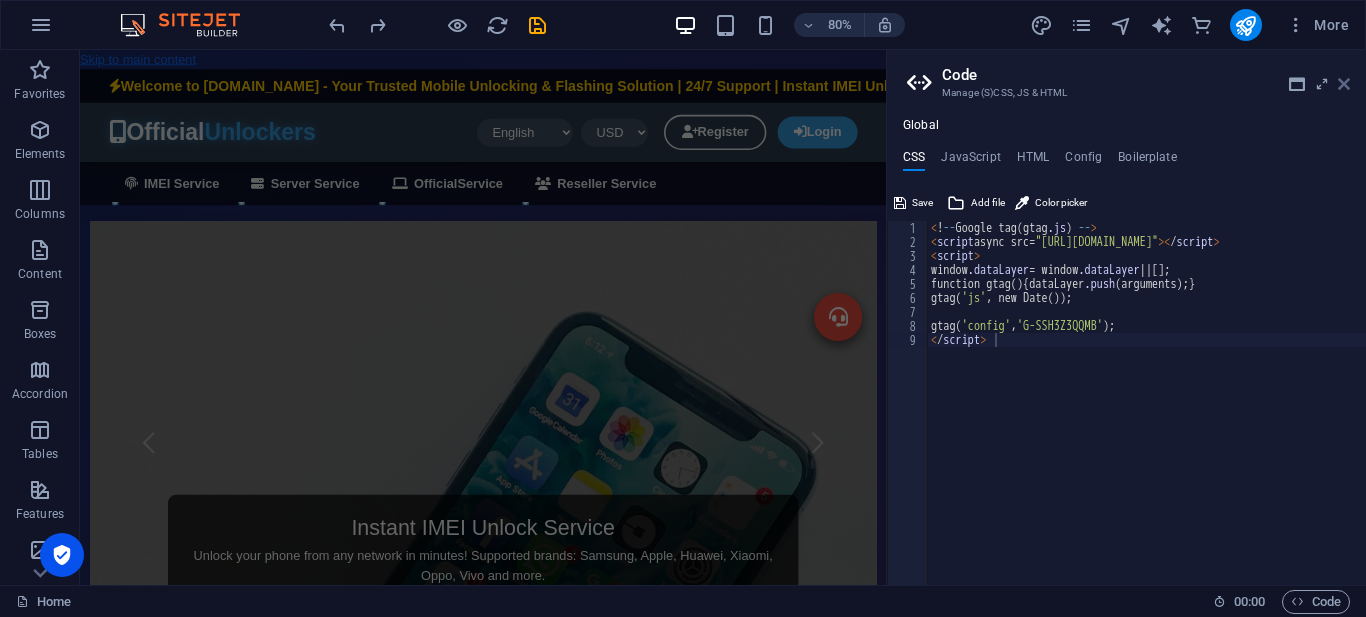 click at bounding box center (1344, 84) 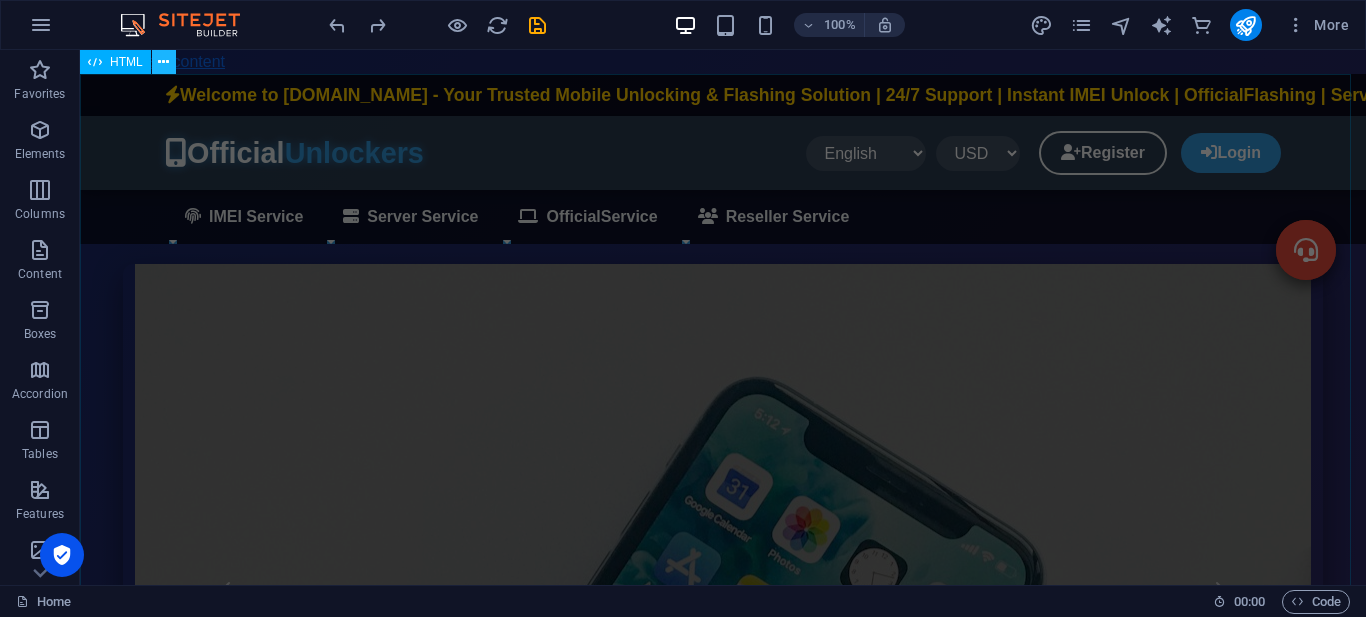 click at bounding box center (163, 62) 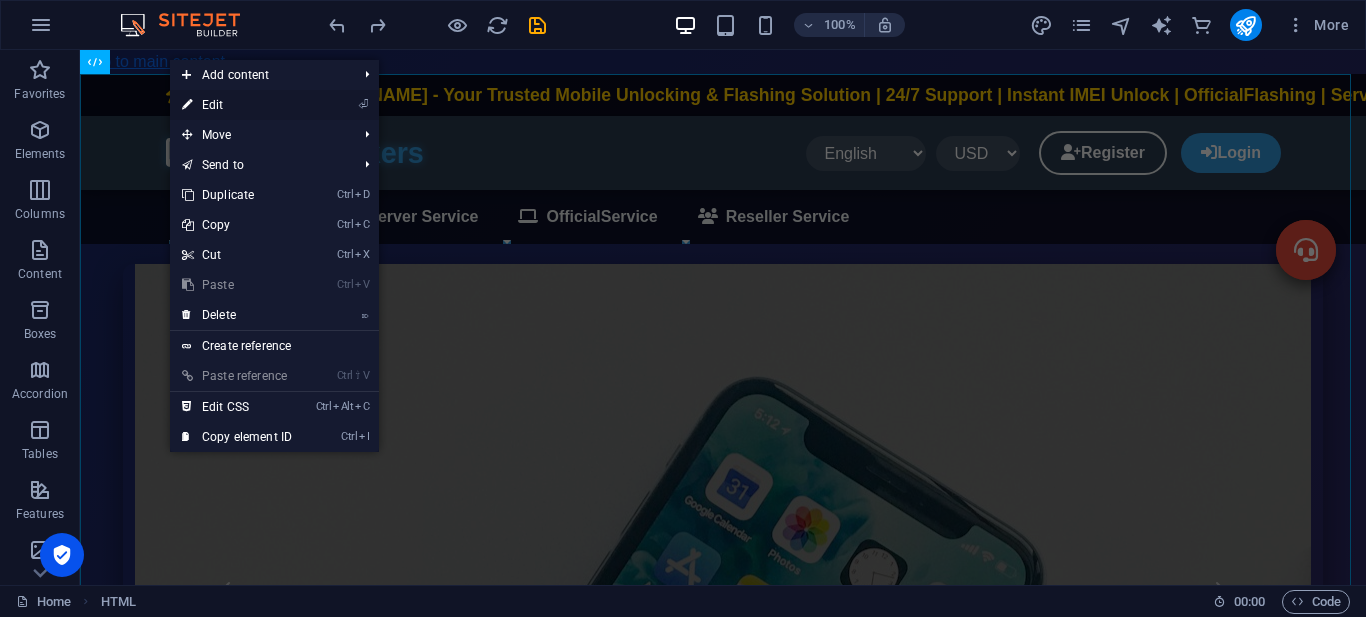 click on "⏎  Edit" at bounding box center (237, 105) 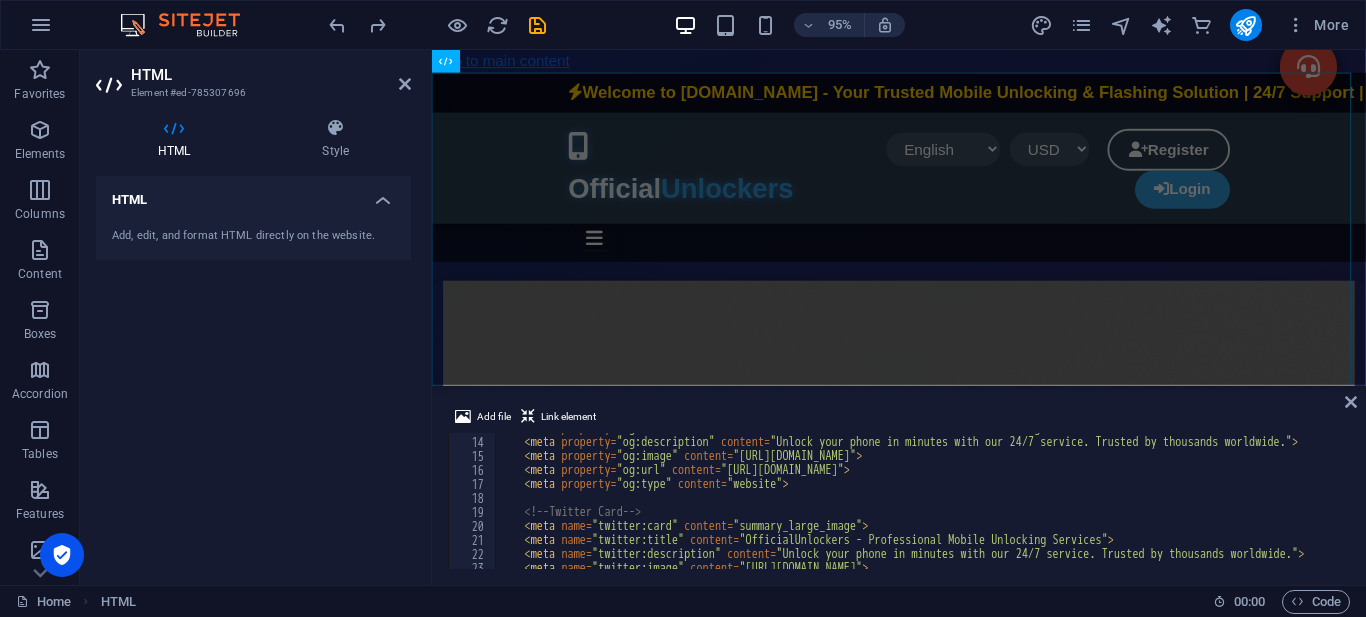 scroll, scrollTop: 240, scrollLeft: 0, axis: vertical 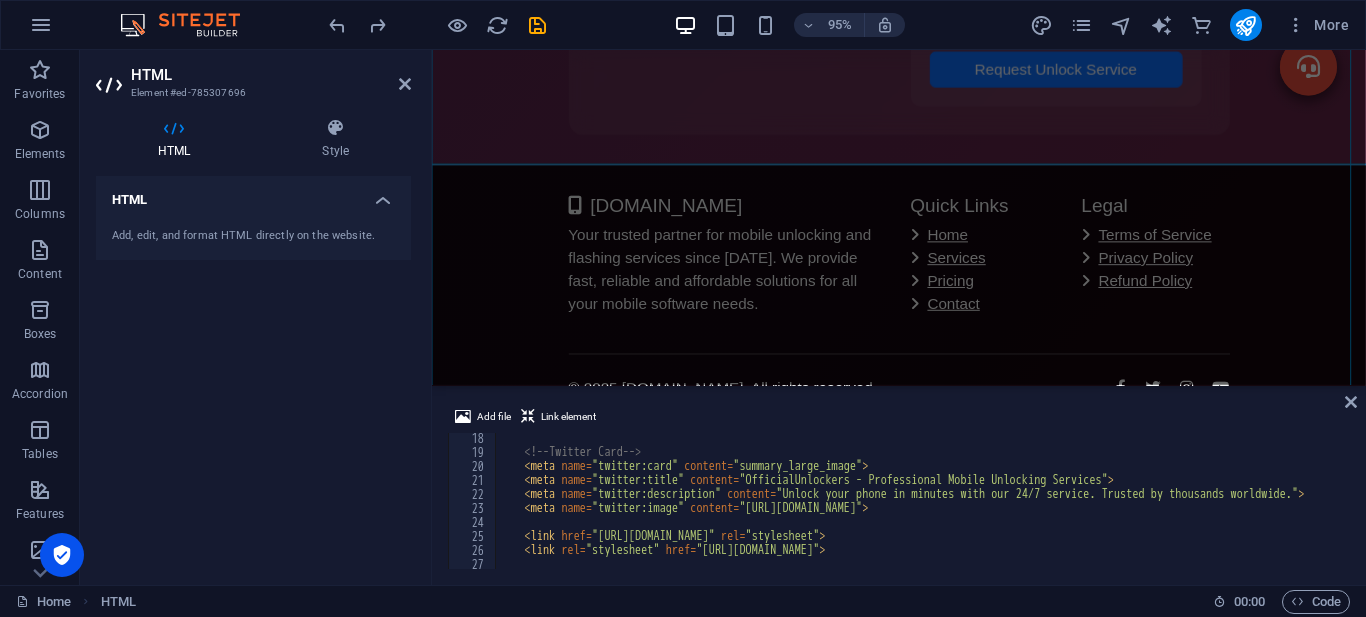 click on "<!--  Twitter Card  -->      < meta   name = "twitter:card"   content = "summary_large_image" >      < meta   name = "twitter:title"   content = "OfficialUnlockers - Professional Mobile Unlocking Services" >      < meta   name = "twitter:description"   content = "Unlock your phone in minutes with our 24/7 service. Trusted by thousands worldwide." >      < meta   name = "twitter:image"   content = "[URL][DOMAIN_NAME]" >           < link   href = "[URL][DOMAIN_NAME]"   rel = "stylesheet" >      < link   rel = "stylesheet"   href = "[URL][DOMAIN_NAME]" >           <!--  Google Analytics  -->" at bounding box center [1407, 511] 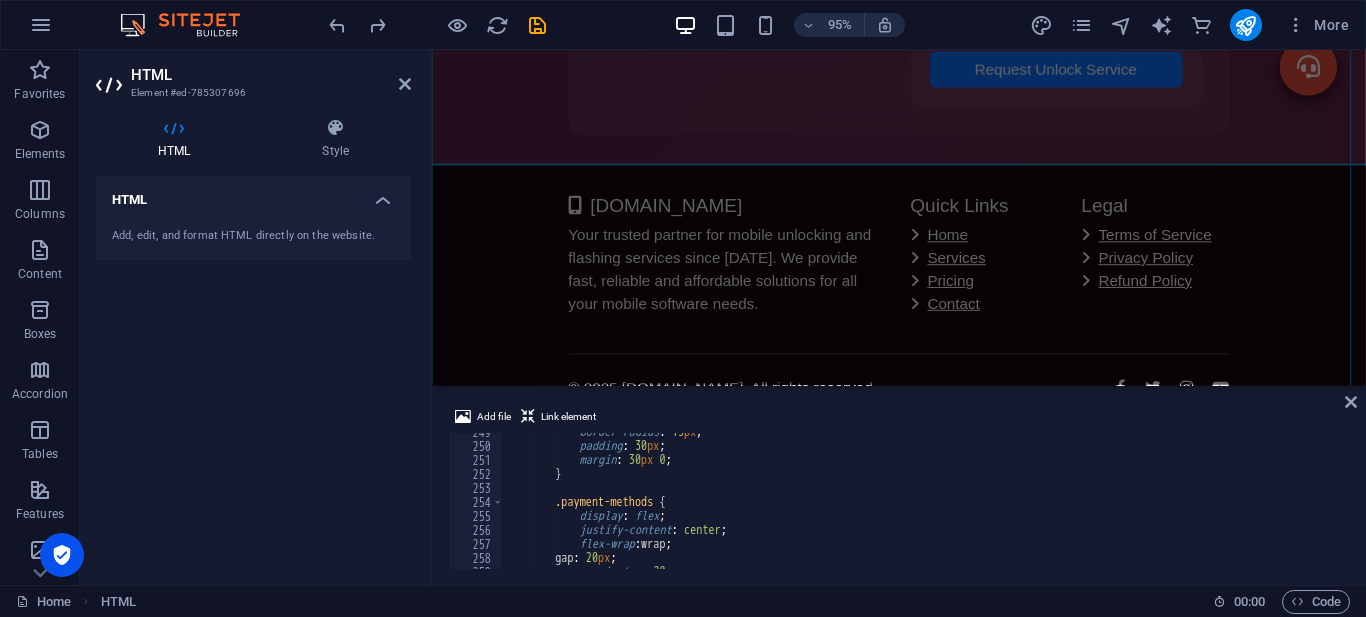 scroll, scrollTop: 3420, scrollLeft: 0, axis: vertical 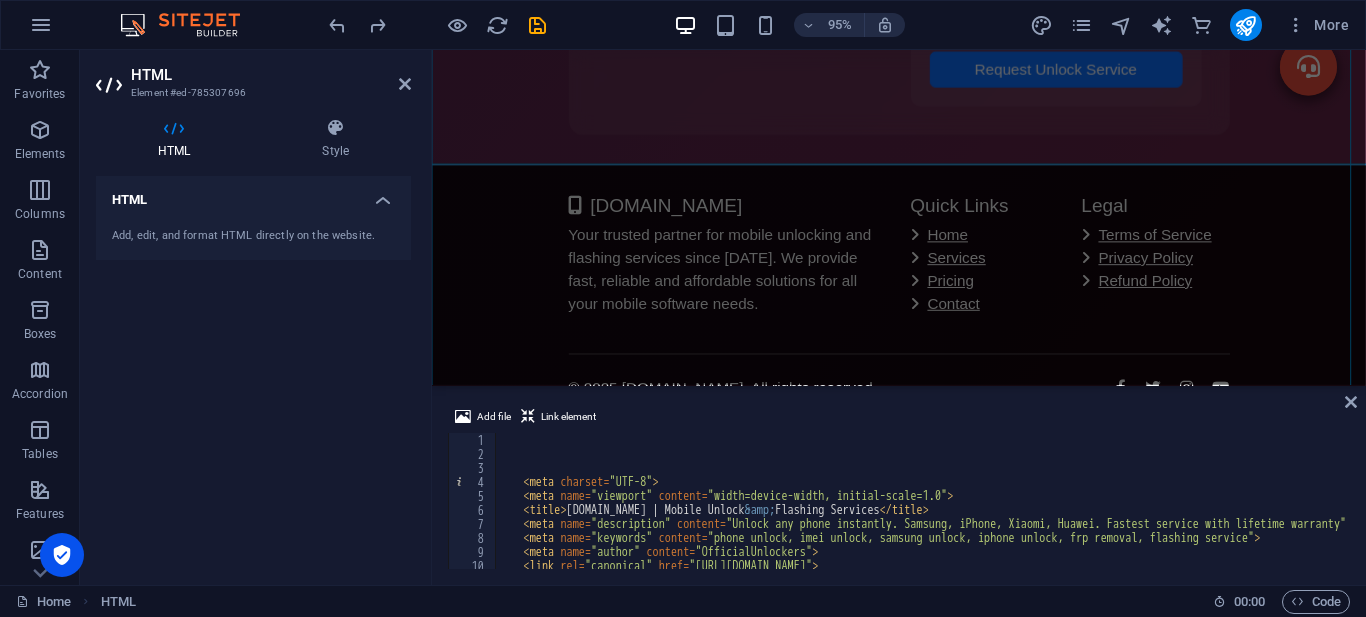 click on "Add file Link element" at bounding box center (899, 419) 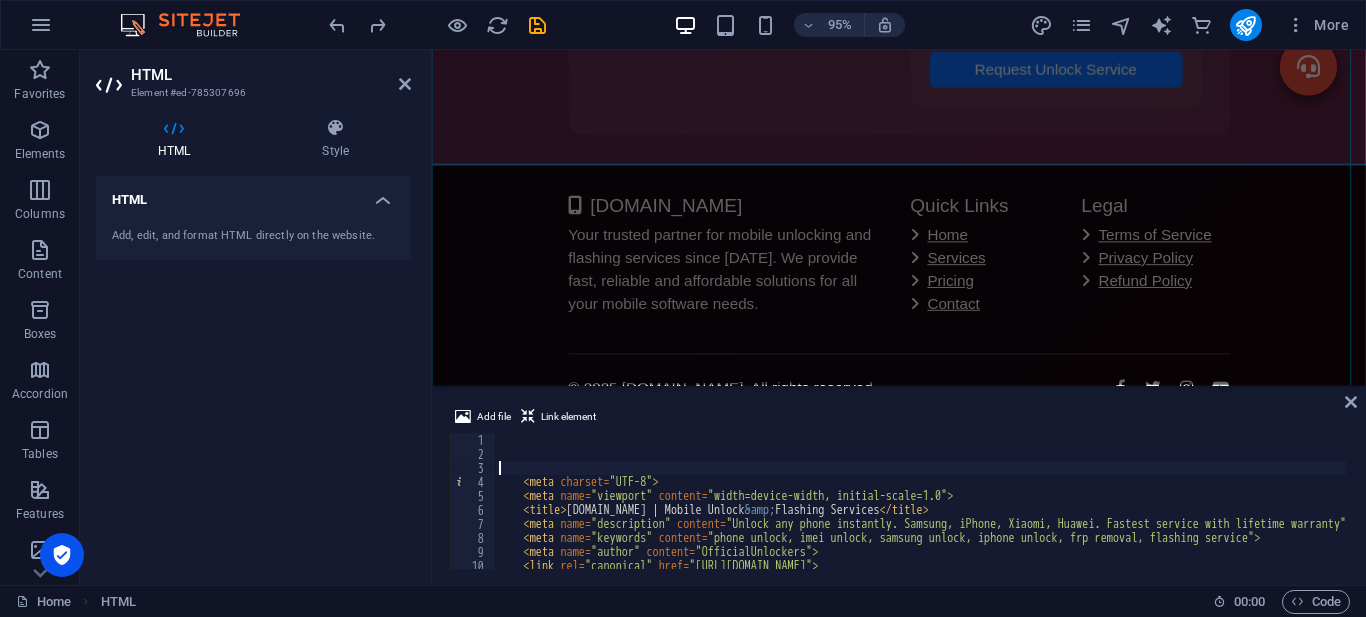 click on "< meta   charset = "UTF-8" >      < meta   name = "viewport"   content = "width=device-width, initial-scale=1.0" >      < title > [DOMAIN_NAME] | Mobile Unlock  &amp;  Flashing Services </ title >      < meta   name = "description"   content = "Unlock any phone instantly. Samsung, iPhone, Xiaomi, Huawei. Fastest service with lifetime warranty" >      < meta   name = "keywords"   content = "phone unlock, imei unlock, samsung unlock, iphone unlock, frp removal, flashing service" >      < meta   name = "author"   content = "OfficialUnlockers" >      < link   rel = "canonical"   href = "[URL][DOMAIN_NAME]" >" at bounding box center [1406, 513] 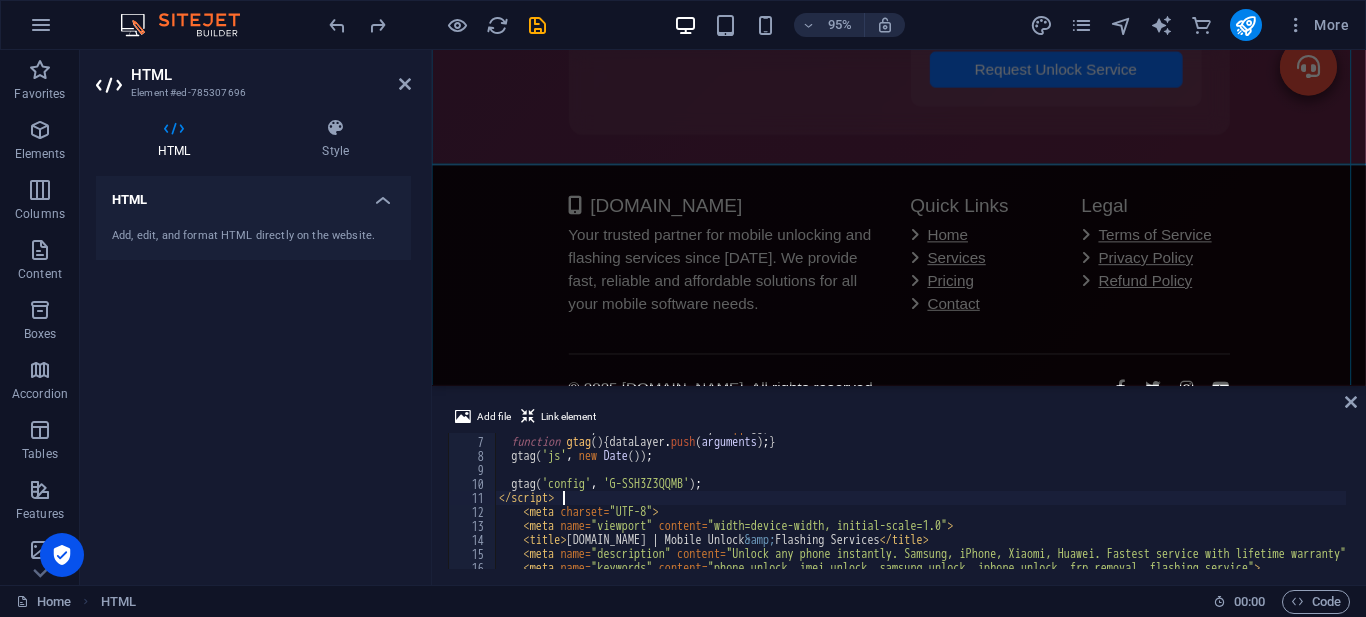 scroll, scrollTop: 82, scrollLeft: 0, axis: vertical 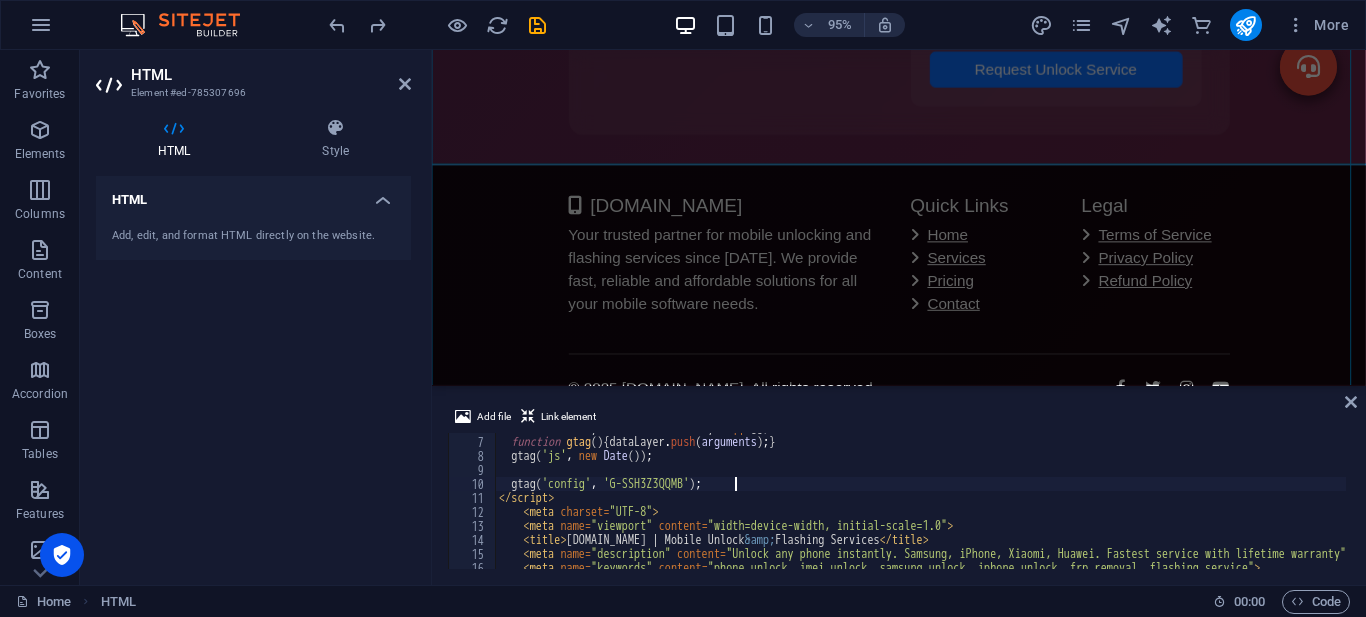 click on "window . dataLayer   =   window . dataLayer   ||   [ ] ;    function   gtag ( ) { dataLayer . push ( arguments ) ; }    gtag ( 'js' ,   new   Date ( )) ;    gtag ( 'config' ,   'G-SSH3Z3QQMB' ) ; </ script >      < meta   charset = "UTF-8" >      < meta   name = "viewport"   content = "width=device-width, initial-scale=1.0" >      < title > [DOMAIN_NAME] | Mobile Unlock  &amp;  Flashing Services </ title >      < meta   name = "description"   content = "Unlock any phone instantly. Samsung, iPhone, Xiaomi, Huawei. Fastest service with lifetime warranty" >      < meta   name = "keywords"   content = "phone unlock, imei unlock, samsung unlock, iphone unlock, frp removal, flashing service" >" at bounding box center (1406, 501) 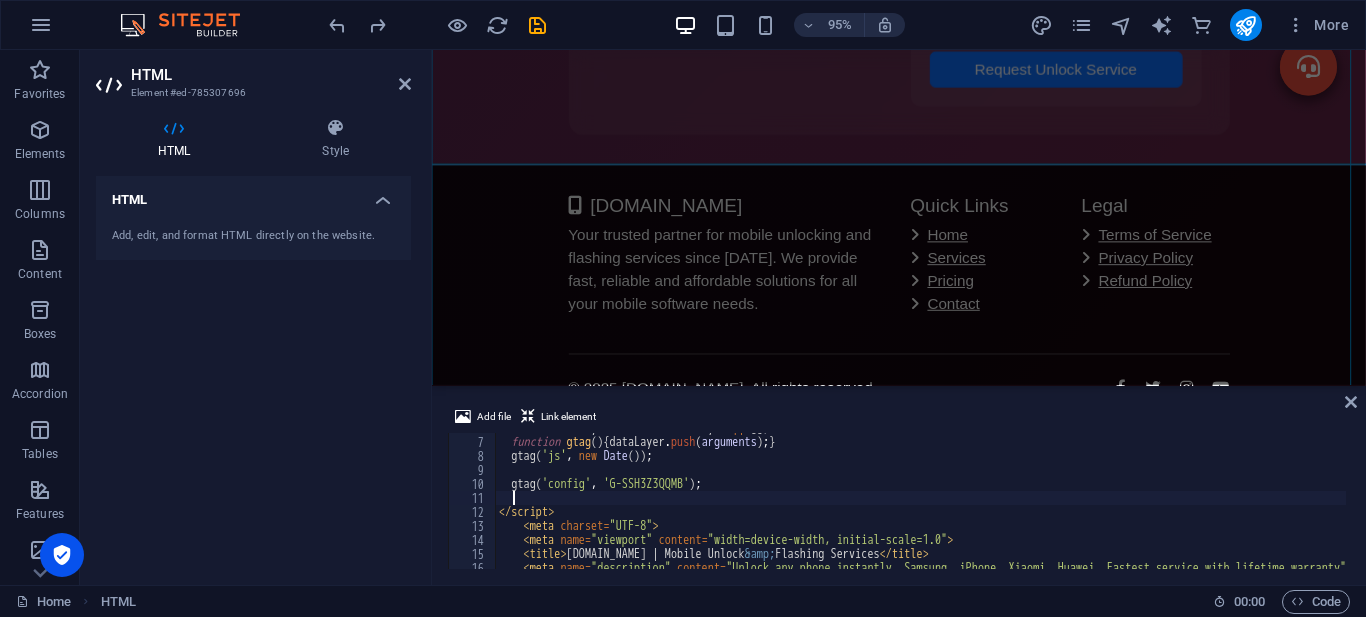type 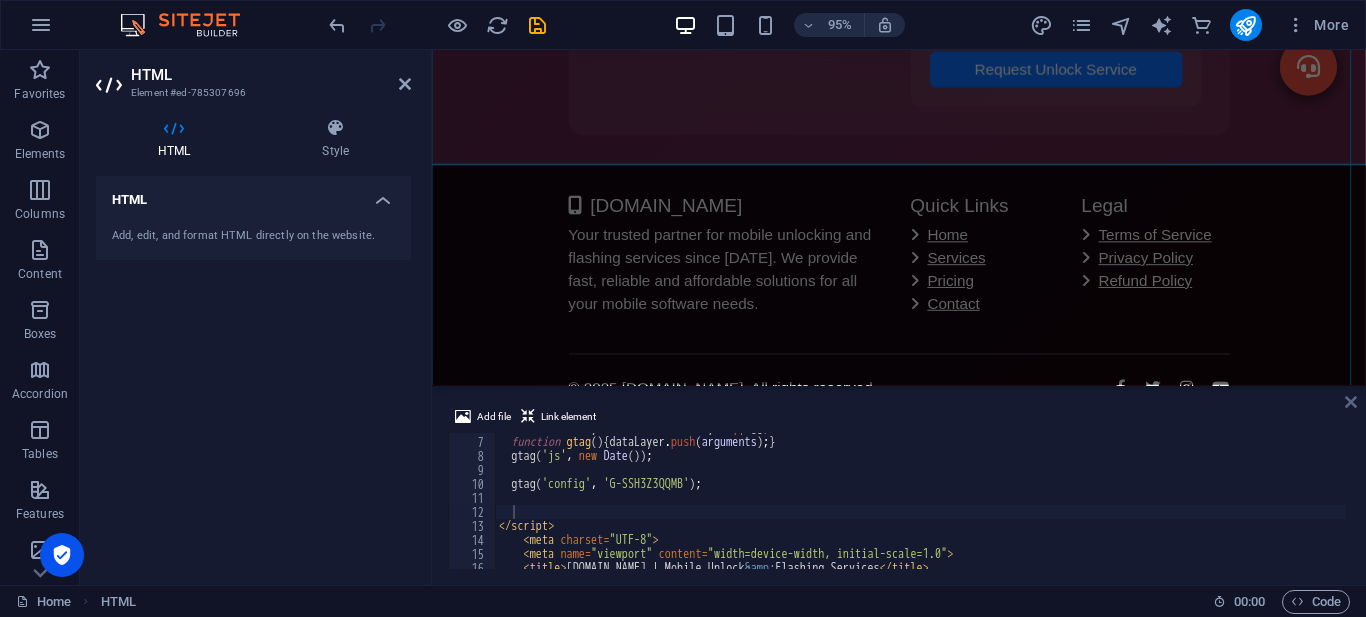 click at bounding box center (1351, 402) 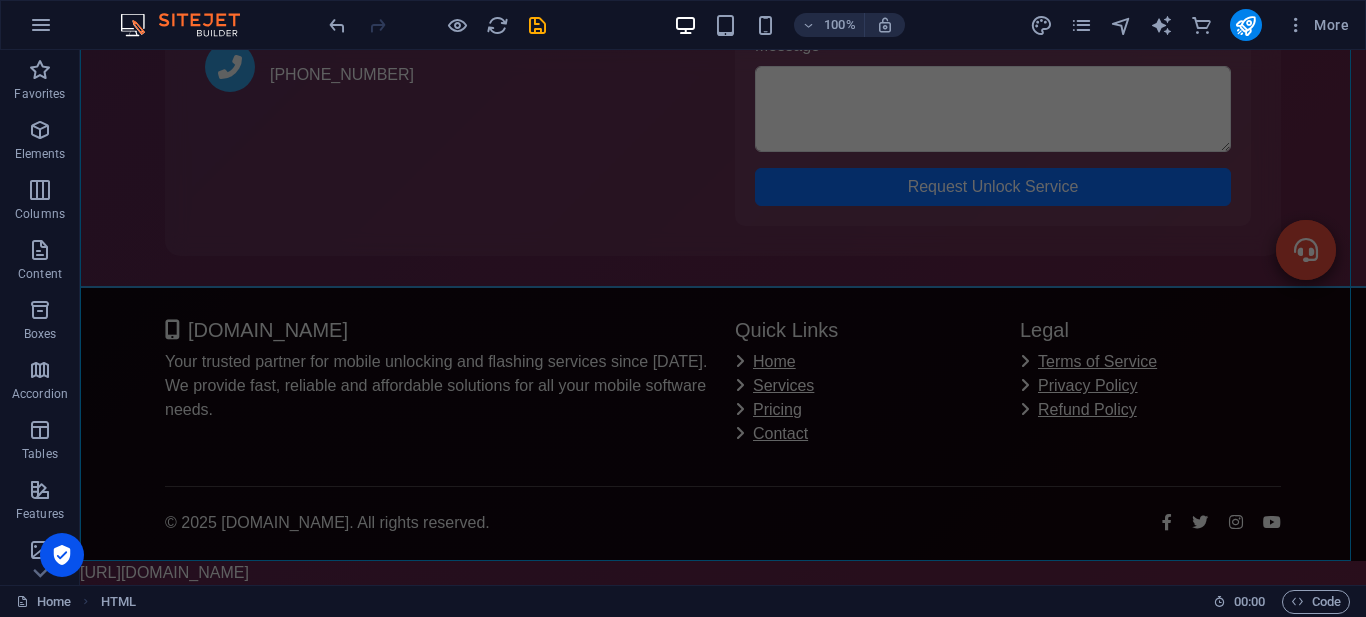 scroll, scrollTop: 5777, scrollLeft: 0, axis: vertical 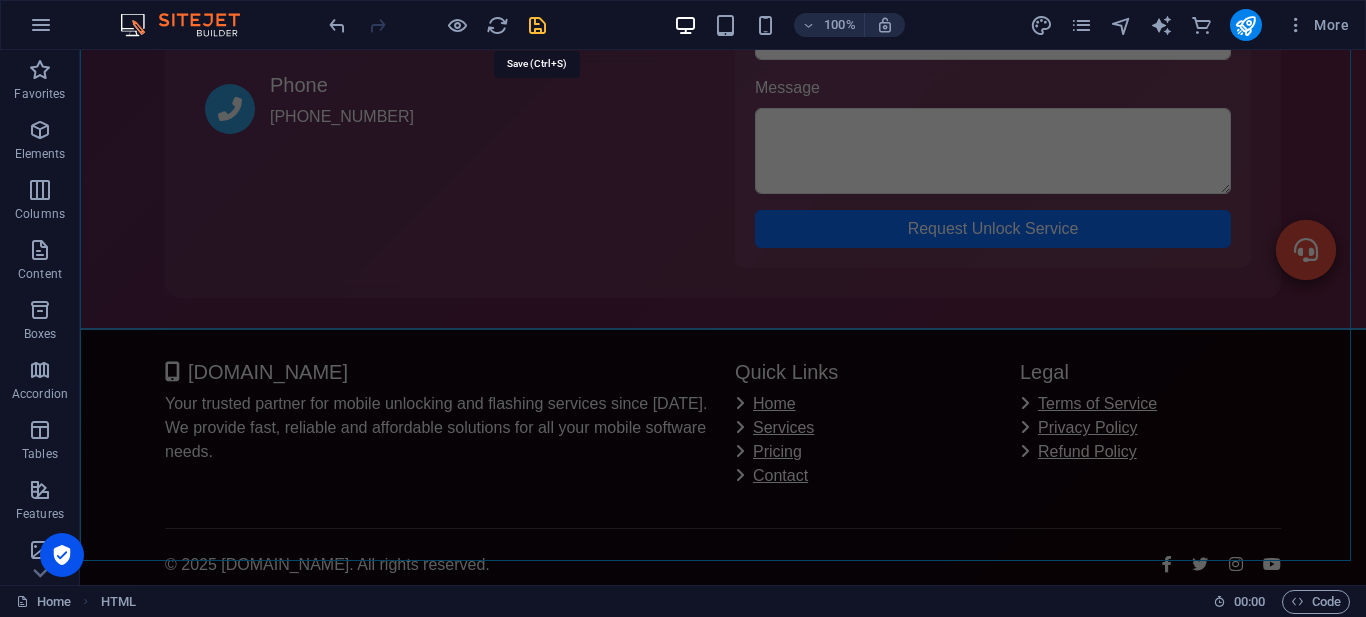 click at bounding box center (537, 25) 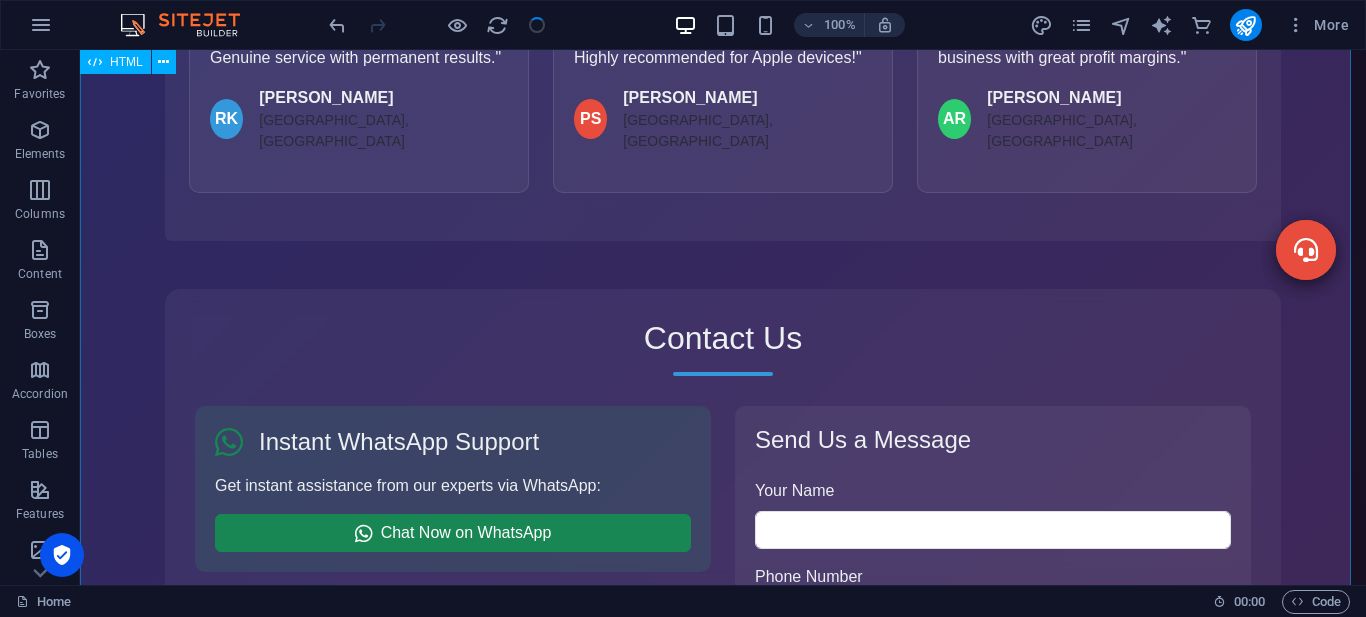 scroll, scrollTop: 1277, scrollLeft: 0, axis: vertical 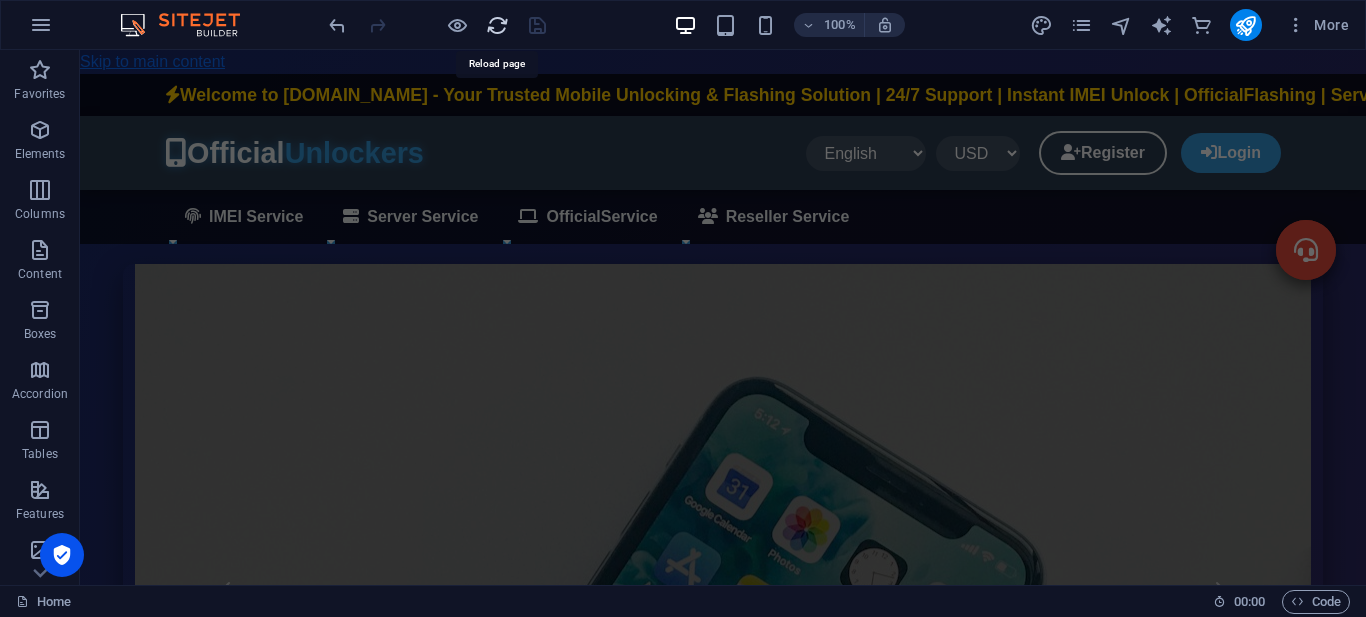 click at bounding box center [497, 25] 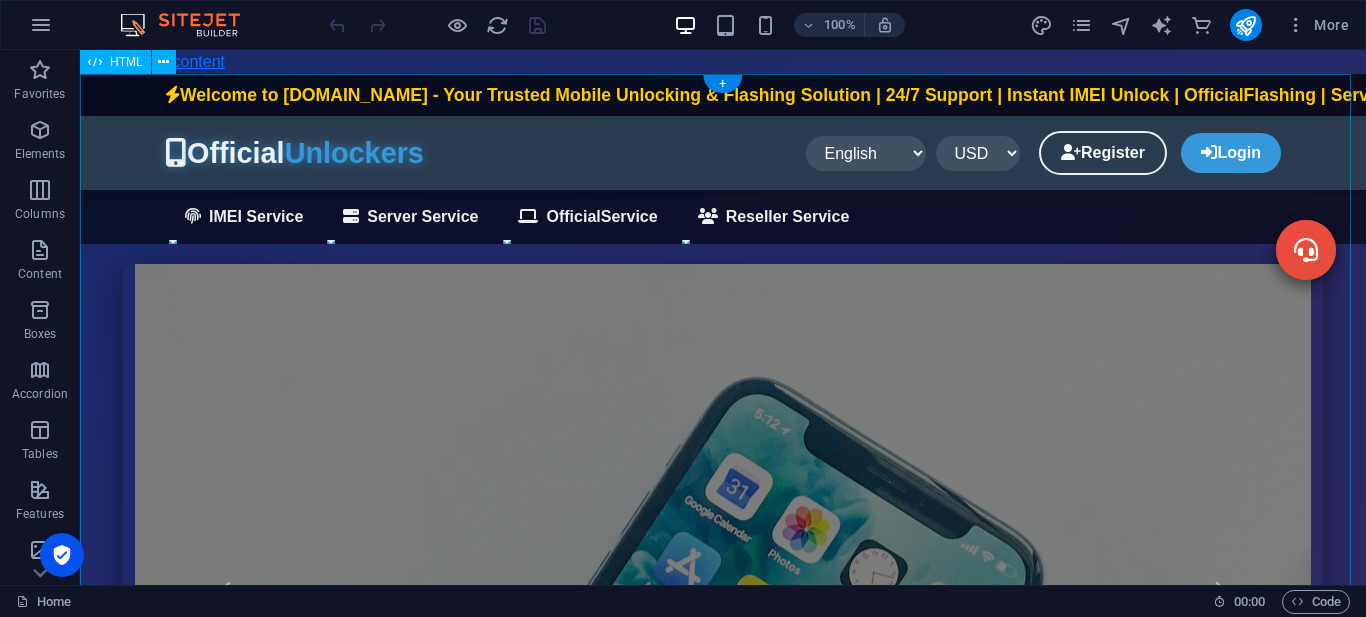 scroll, scrollTop: 0, scrollLeft: 0, axis: both 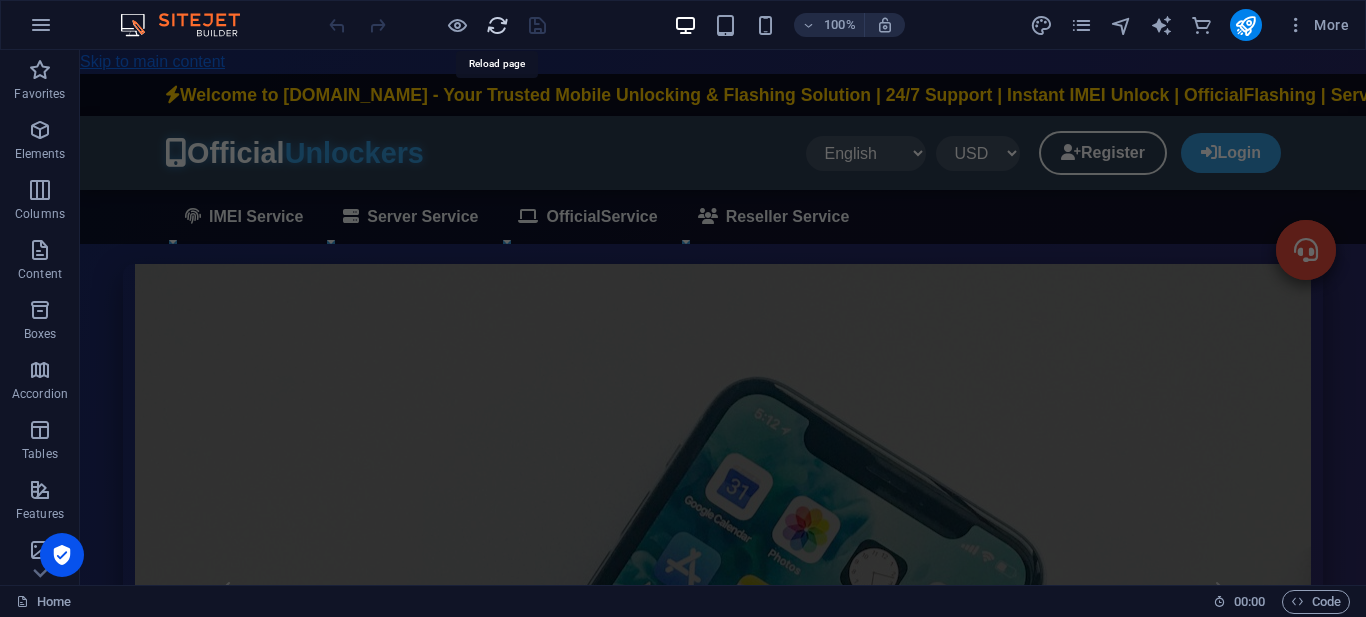 click at bounding box center (497, 25) 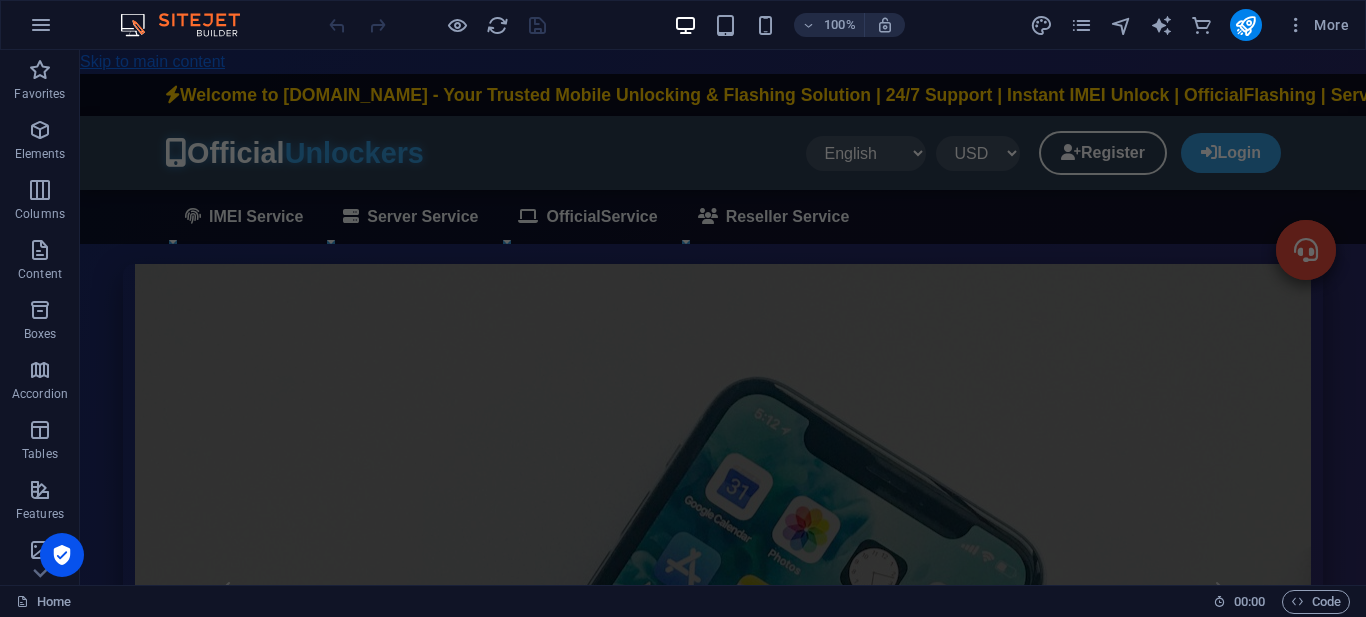 scroll, scrollTop: 0, scrollLeft: 0, axis: both 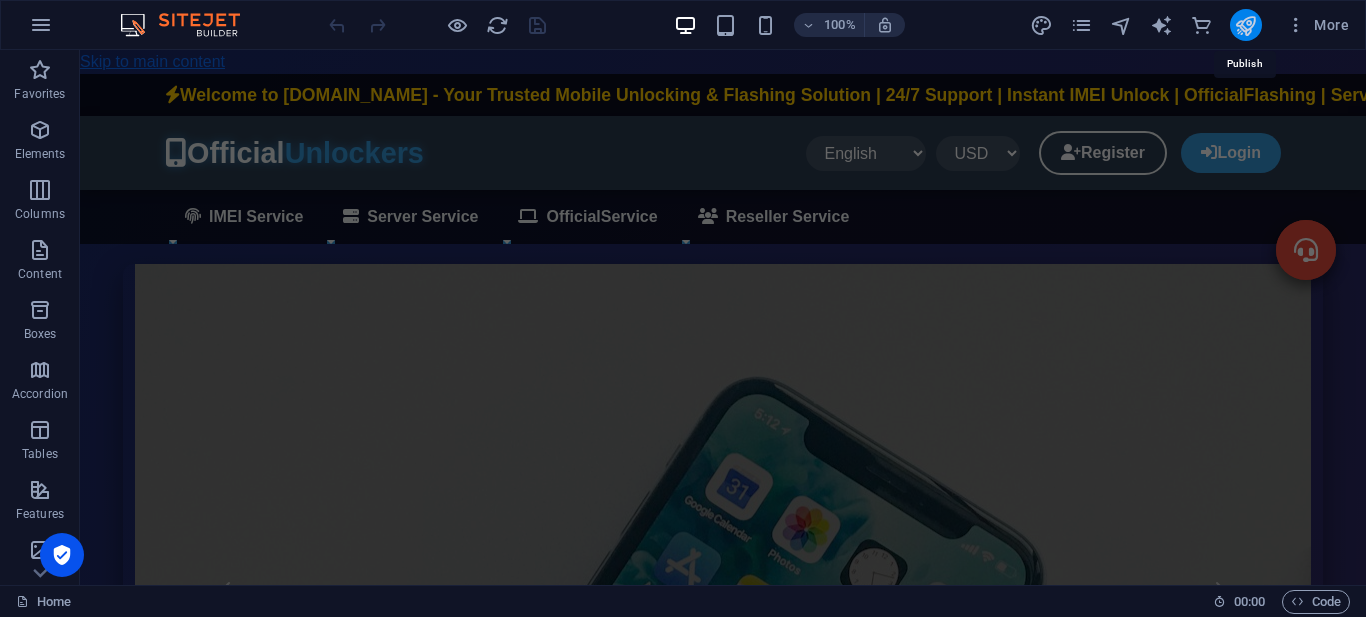 click at bounding box center [1245, 25] 